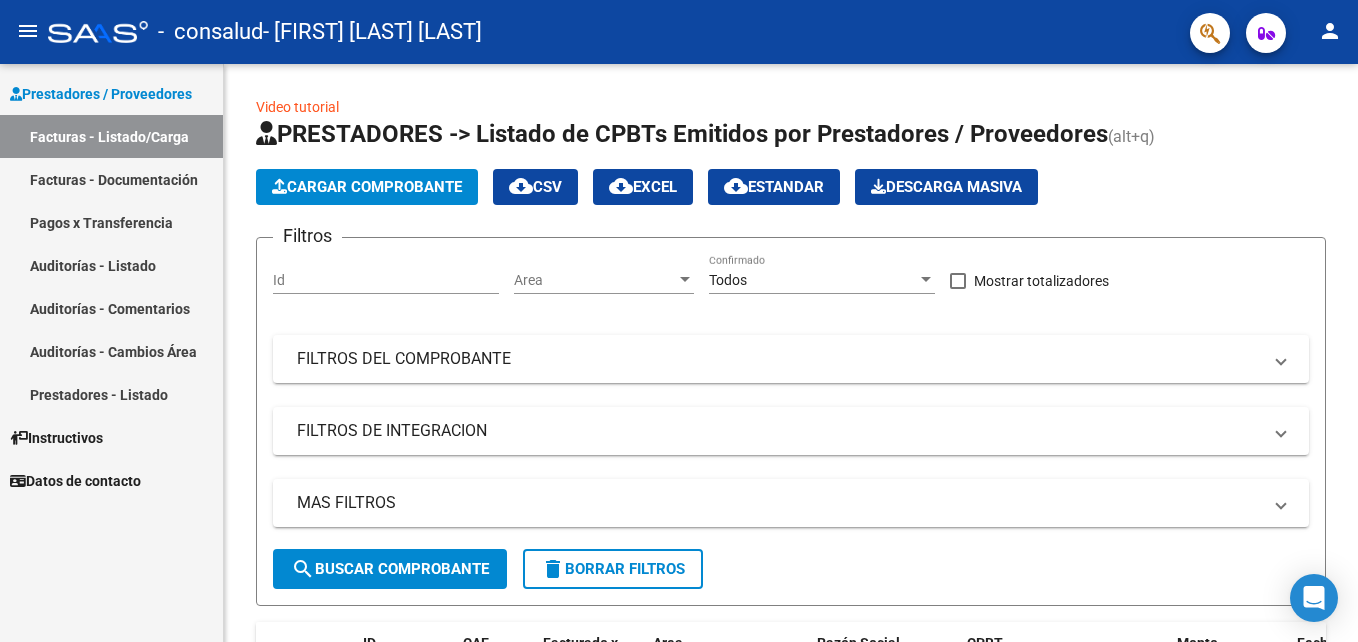 scroll, scrollTop: 0, scrollLeft: 0, axis: both 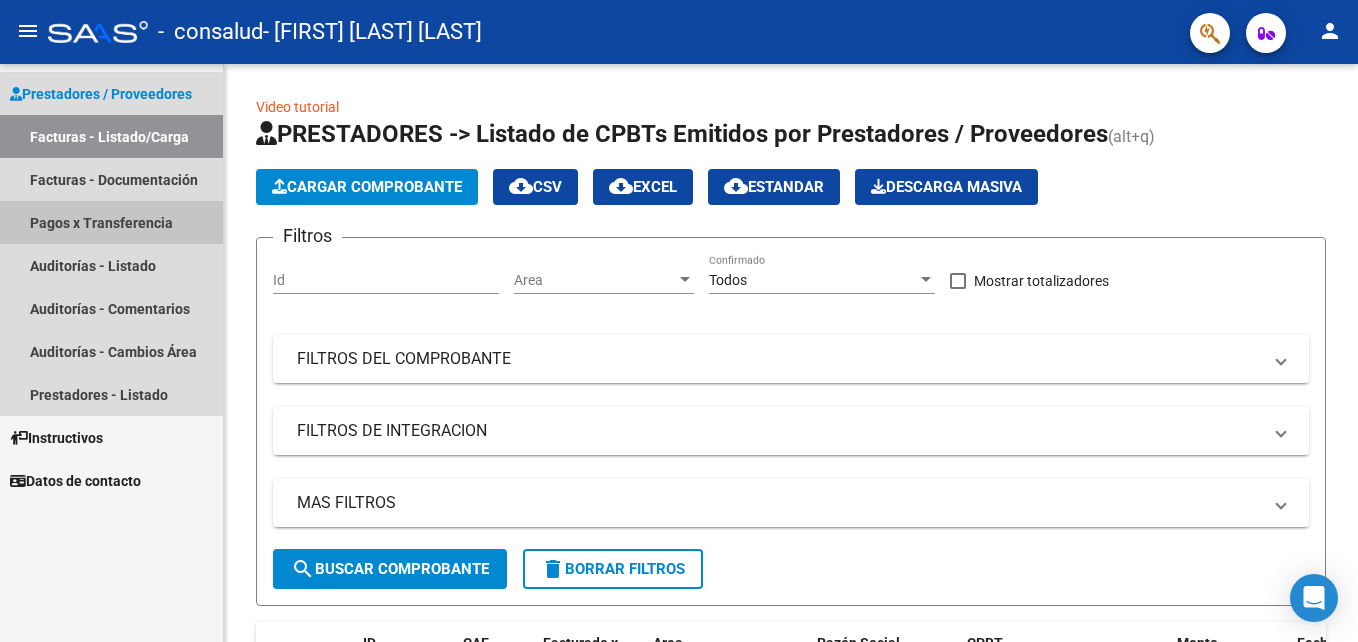 click on "Pagos x Transferencia" at bounding box center (111, 222) 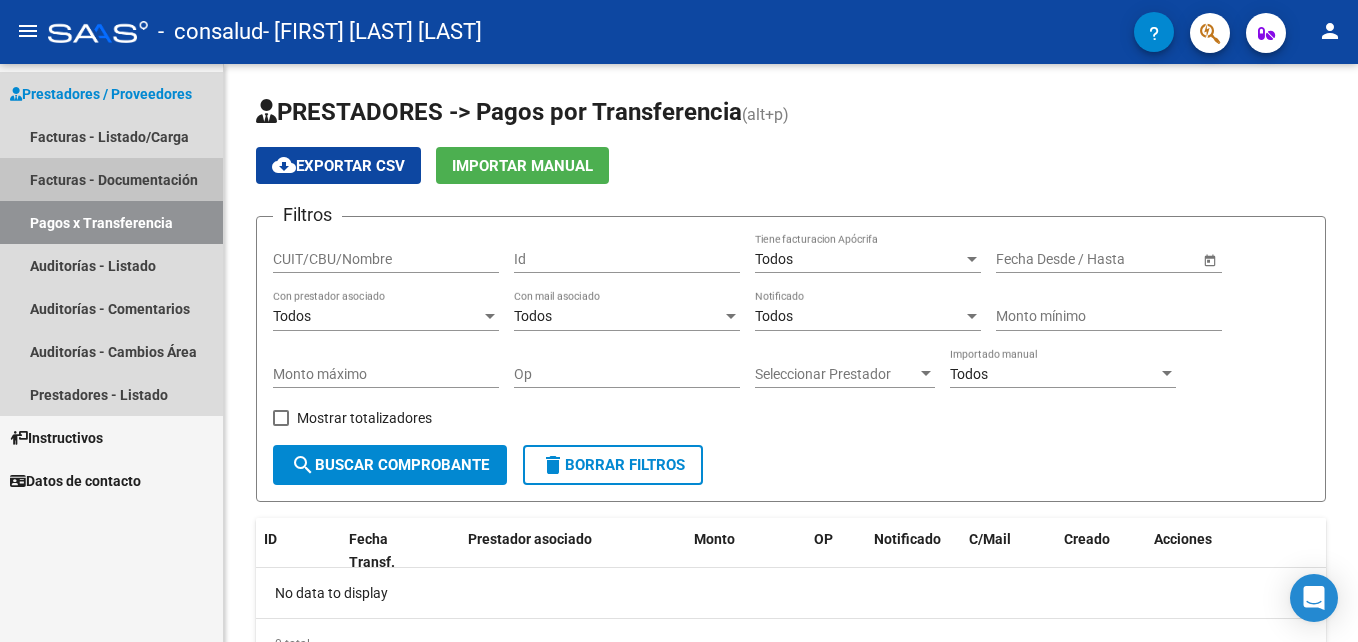 click on "Facturas - Documentación" at bounding box center [111, 179] 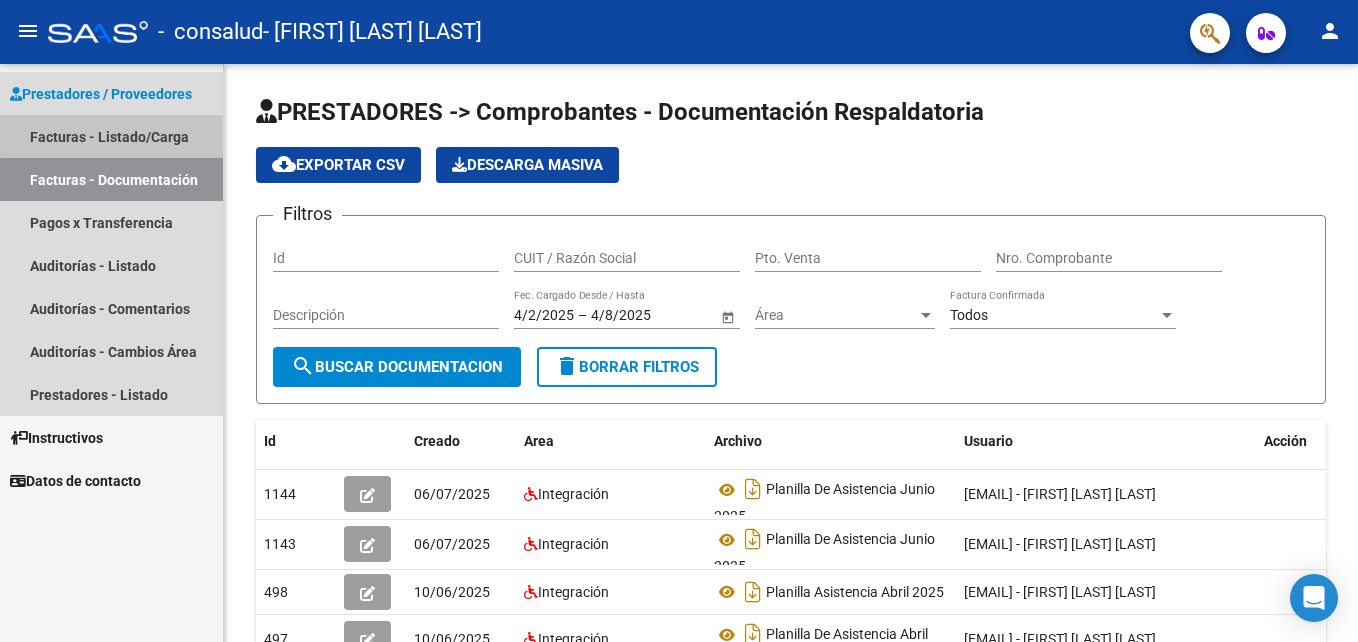 click on "Facturas - Listado/Carga" at bounding box center (111, 136) 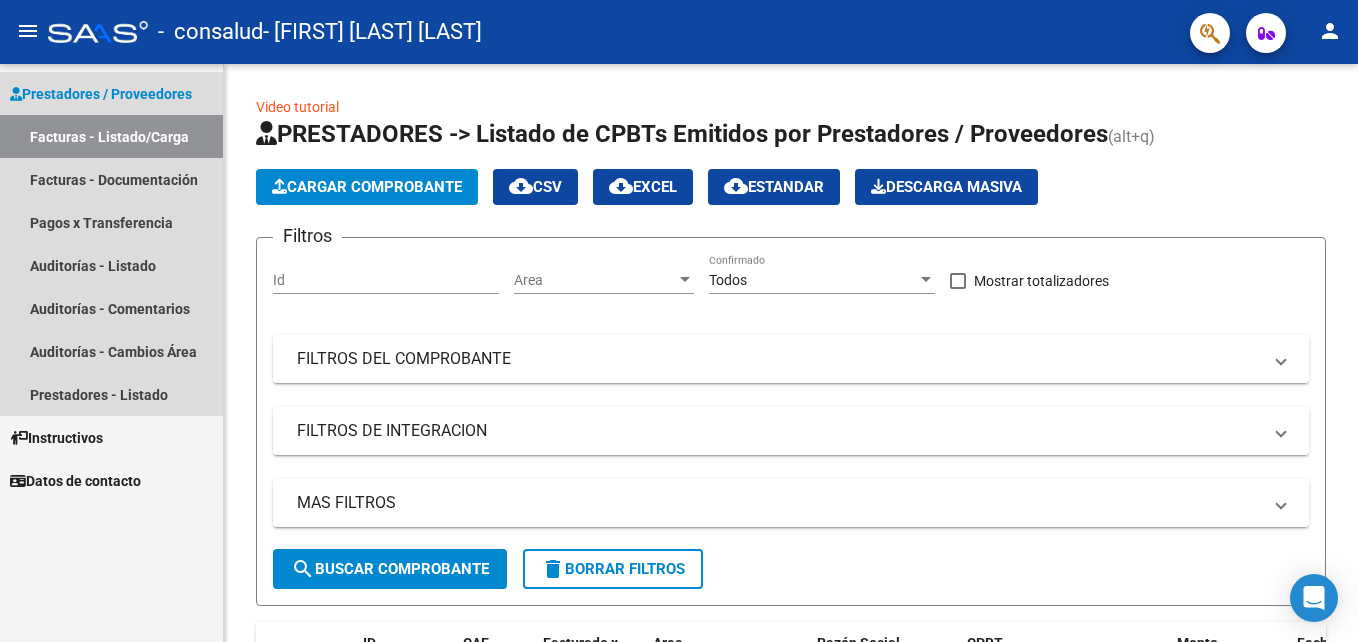 click on "Prestadores / Proveedores" at bounding box center [101, 94] 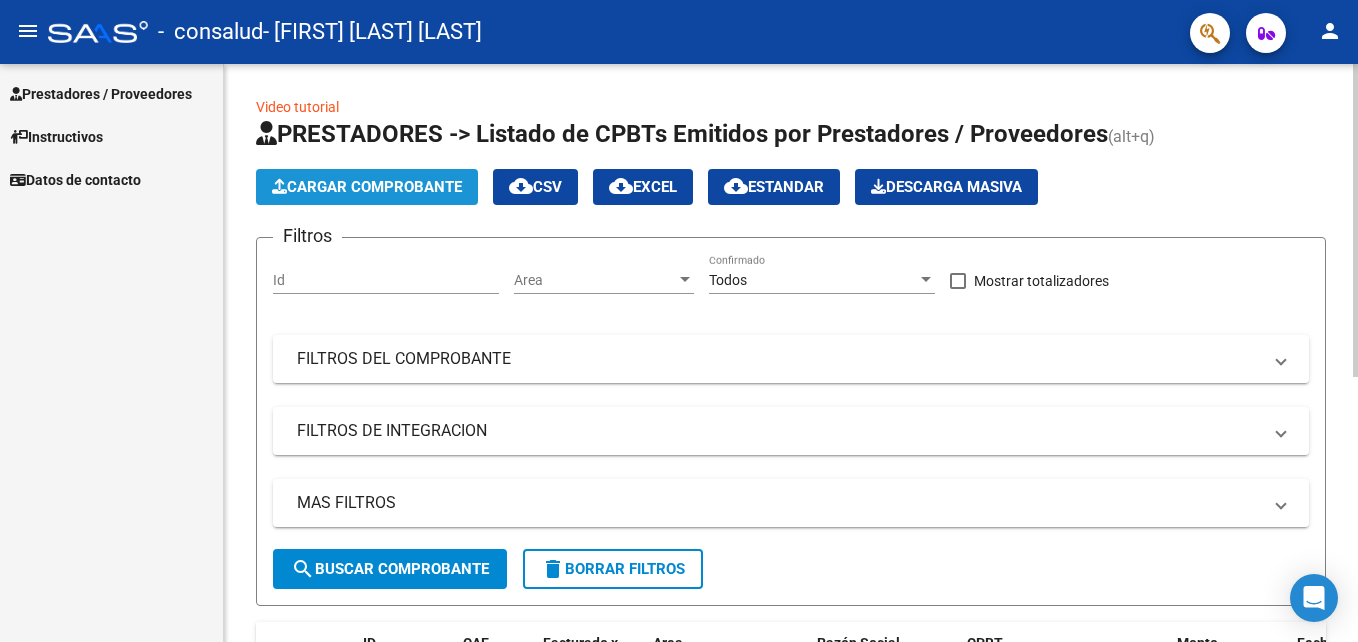 click 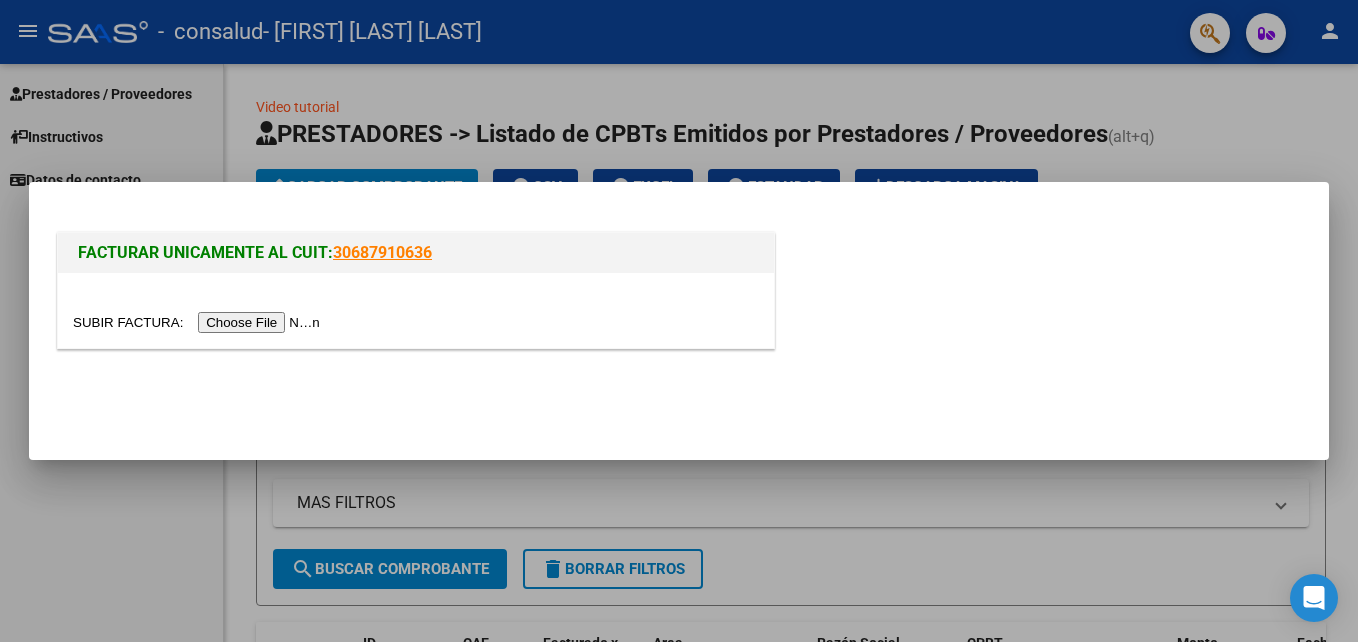 click at bounding box center [199, 322] 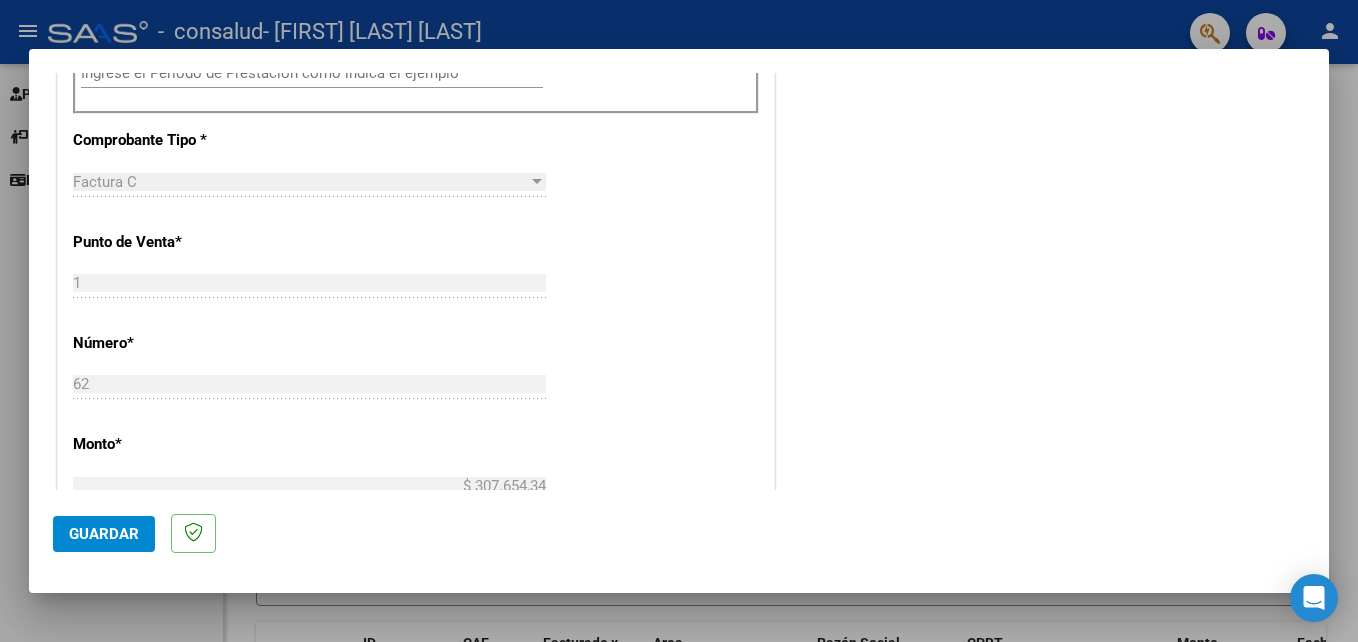 scroll, scrollTop: 720, scrollLeft: 0, axis: vertical 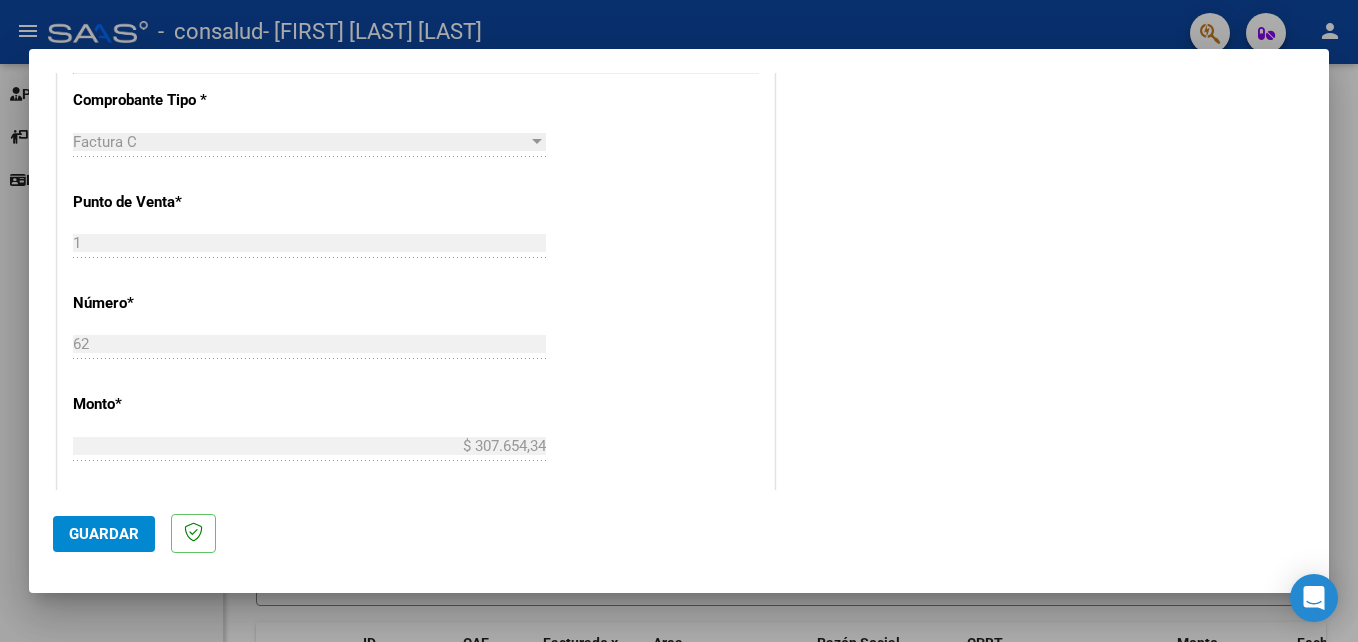 click on "CUIT  *   [CUIT] Ingresar CUIT  ANALISIS PRESTADOR  Area destinado * Integración Seleccionar Area Luego de guardar debe preaprobar la factura asociandola a un legajo de integración y subir la documentación respaldatoria (planilla de asistencia o ddjj para período de aislamiento)  Período de Prestación (Ej: 202305 para Mayo 2023    Ingrese el Período de Prestación como indica el ejemplo   Comprobante Tipo * Factura C Seleccionar Tipo Punto de Venta  *   1 Ingresar el Nro.  Número  *   62 Ingresar el Nro.  Monto  *   $ 307.654,34 Ingresar el monto  Fecha del Cpbt.  *   2025-08-04 Ingresar la fecha  CAE / CAEA (no ingrese CAI)    75315006547232 Ingresar el CAE o CAEA (no ingrese CAI)  Fecha de Vencimiento    Ingresar la fecha  Ref. Externa    Ingresar la ref.  N° Liquidación    Ingresar el N° Liquidación" at bounding box center [416, 337] 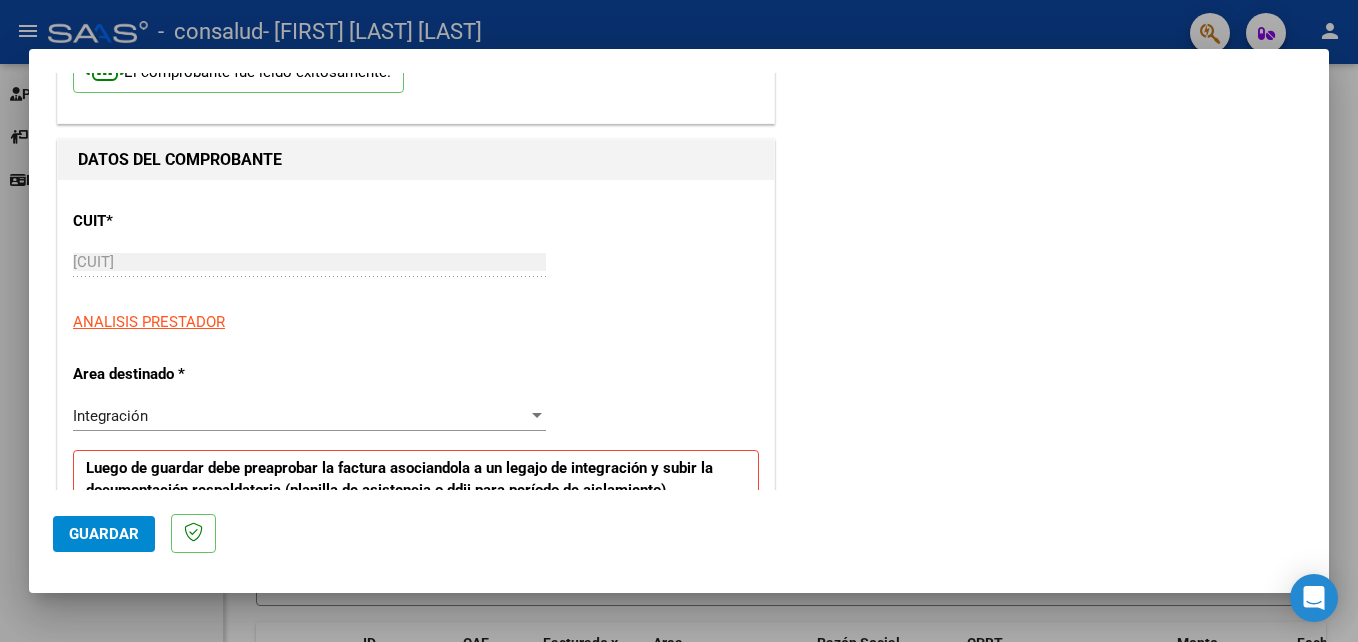 scroll, scrollTop: 0, scrollLeft: 0, axis: both 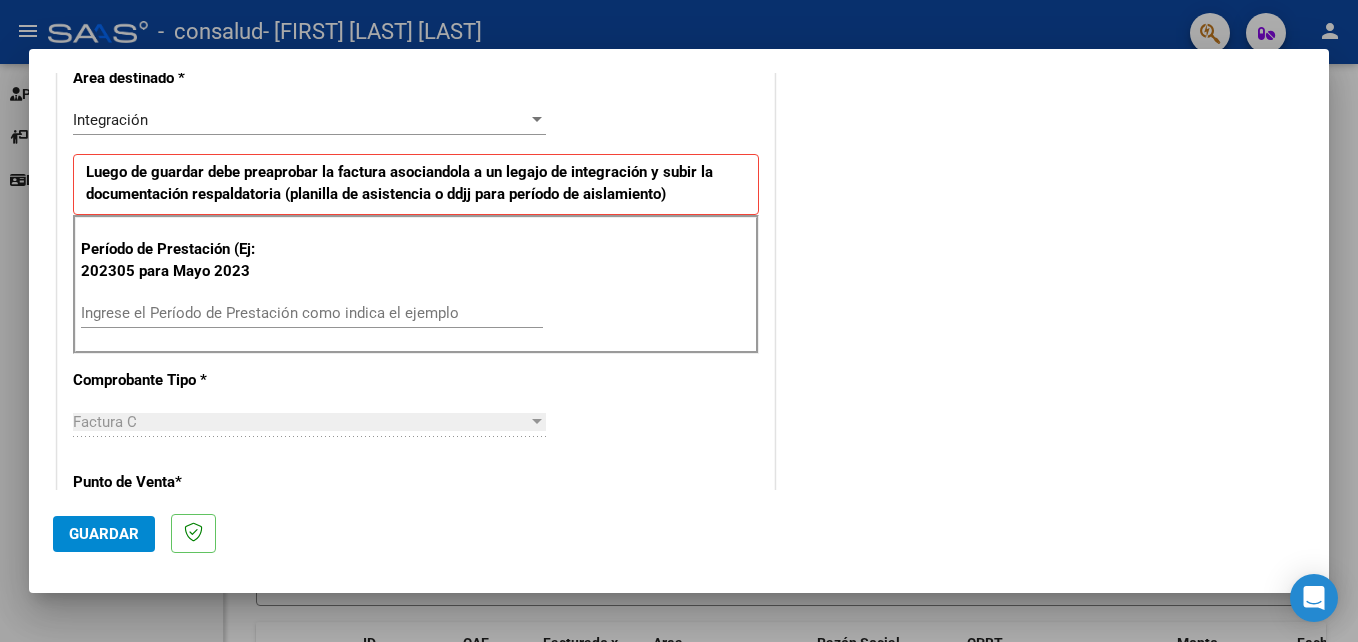 click on "Período de Prestación (Ej: 202305 para Mayo 2023    Ingrese el Período de Prestación como indica el ejemplo" at bounding box center (416, 285) 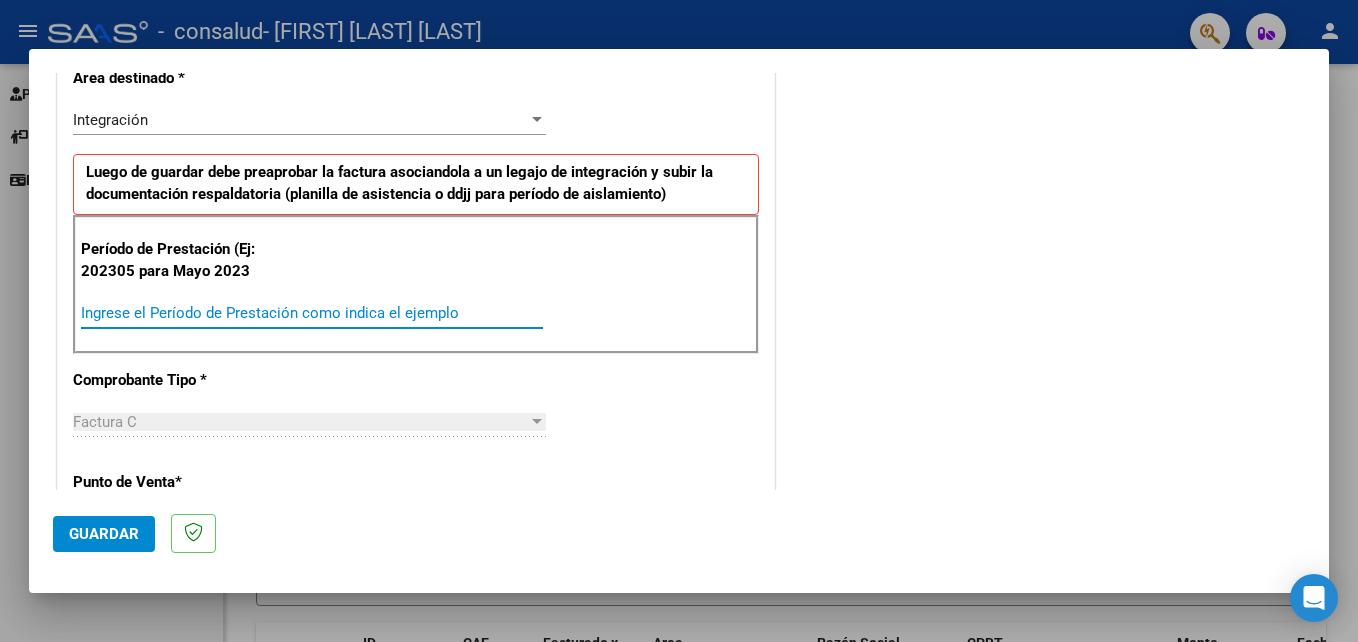 click on "Ingrese el Período de Prestación como indica el ejemplo" at bounding box center [312, 313] 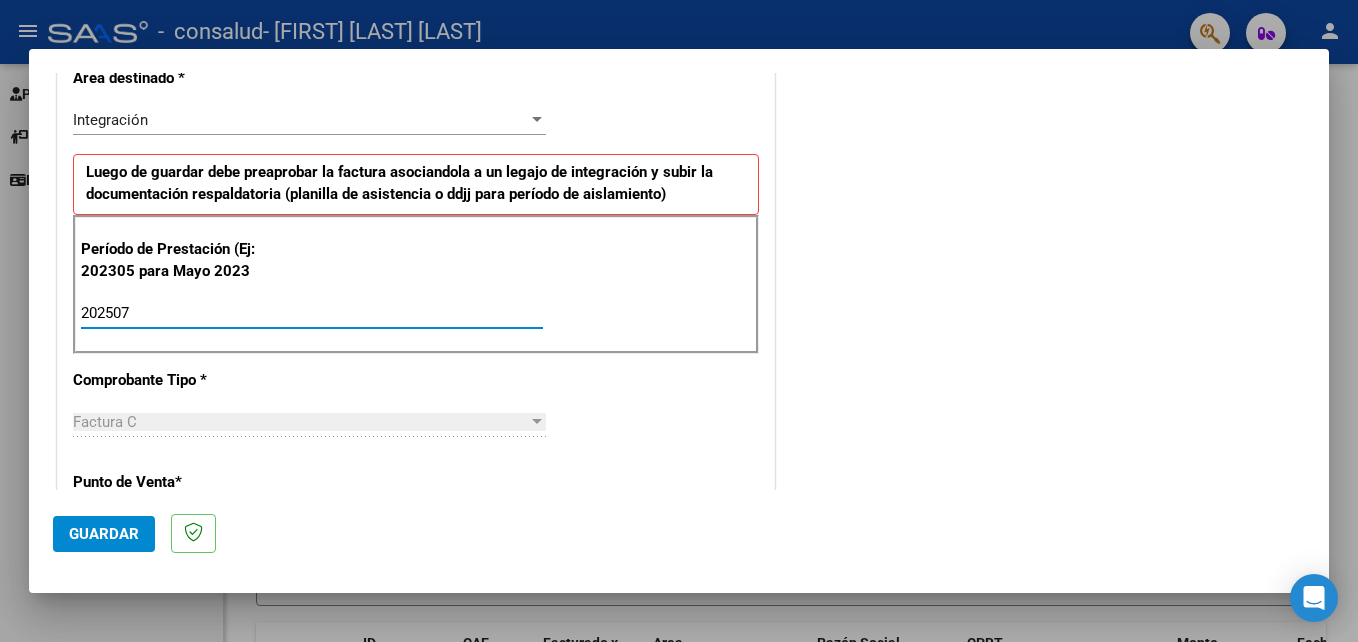 type on "202507" 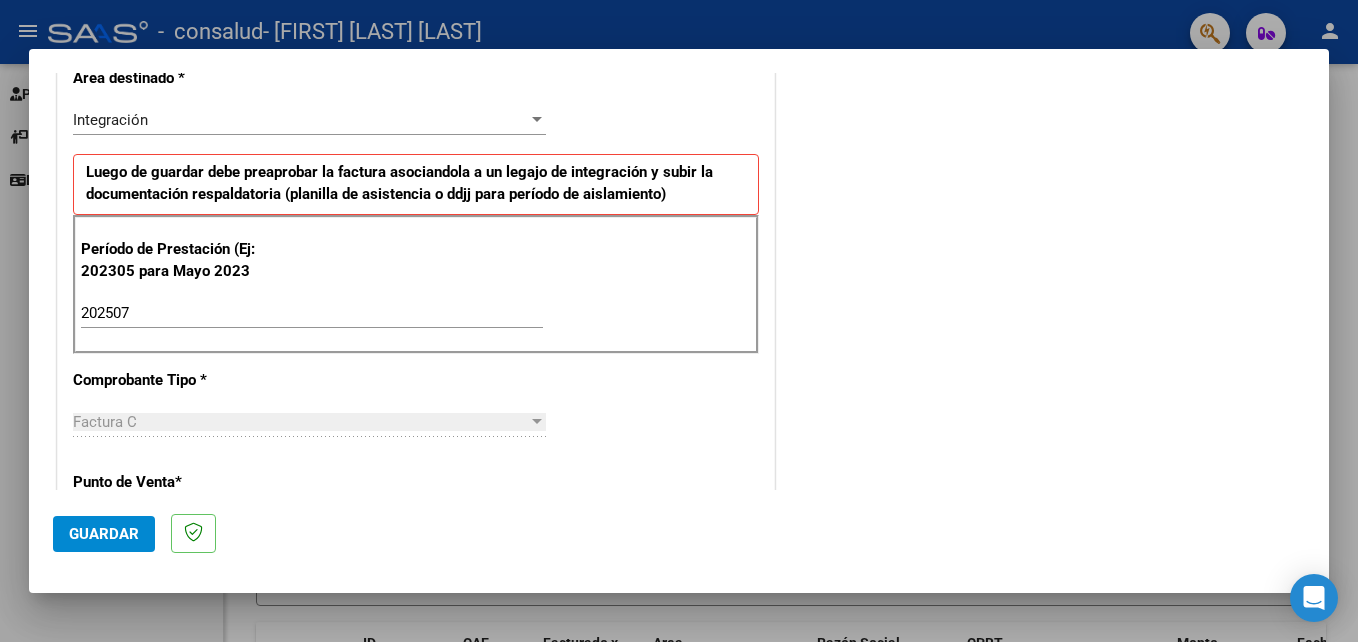 click on "CUIT  *   [CUIT] Ingresar CUIT  ANALISIS PRESTADOR  Area destinado * Integración Seleccionar Area Luego de guardar debe preaprobar la factura asociandola a un legajo de integración y subir la documentación respaldatoria (planilla de asistencia o ddjj para período de aislamiento)  Período de Prestación (Ej: 202305 para Mayo 2023    202507 Ingrese el Período de Prestación como indica el ejemplo   Comprobante Tipo * Factura C Seleccionar Tipo Punto de Venta  *   1 Ingresar el Nro.  Número  *   62 Ingresar el Nro.  Monto  *   $ 307.654,34 Ingresar el monto  Fecha del Cpbt.  *   2025-08-04 Ingresar la fecha  CAE / CAEA (no ingrese CAI)    75315006547232 Ingresar el CAE o CAEA (no ingrese CAI)  Fecha de Vencimiento    Ingresar la fecha  Ref. Externa    Ingresar la ref.  N° Liquidación    Ingresar el N° Liquidación" at bounding box center (416, 617) 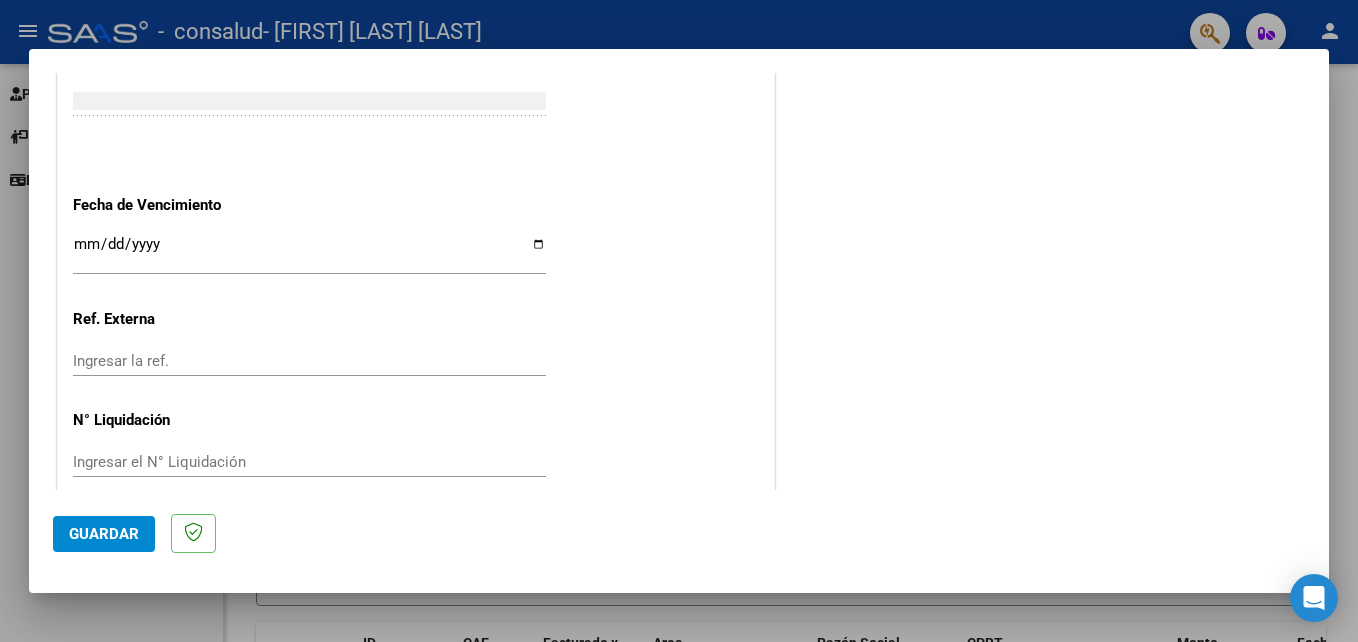 scroll, scrollTop: 1306, scrollLeft: 0, axis: vertical 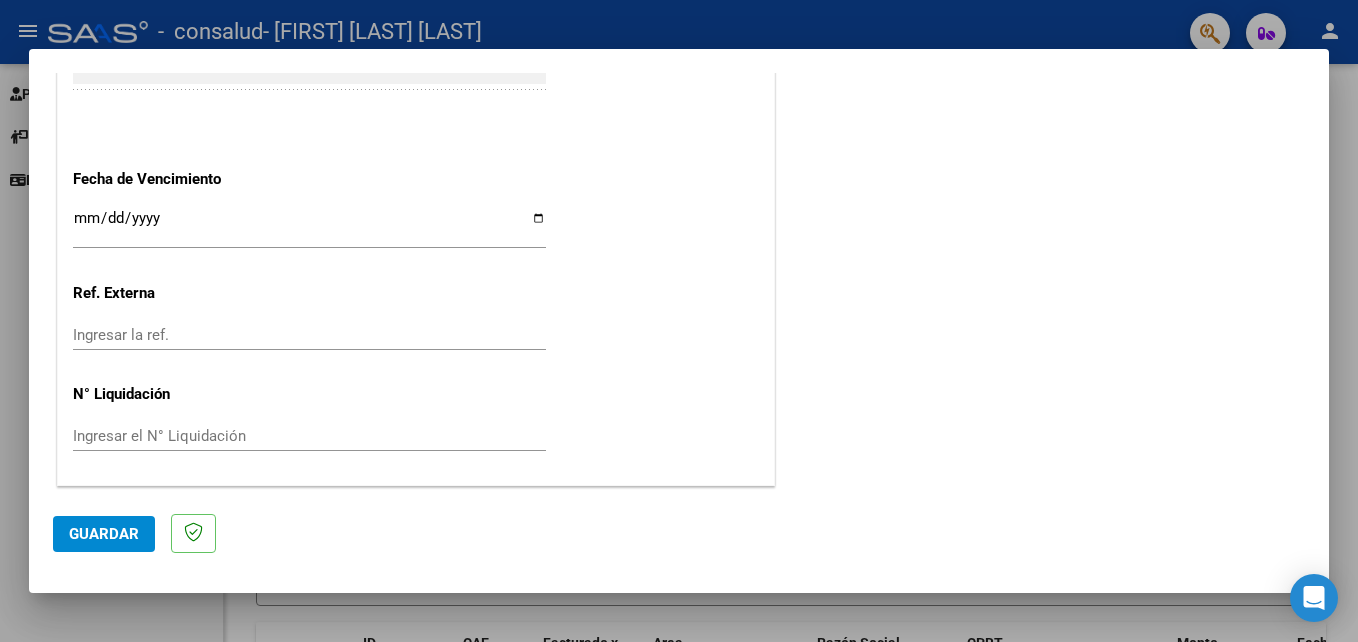 click on "Guardar" 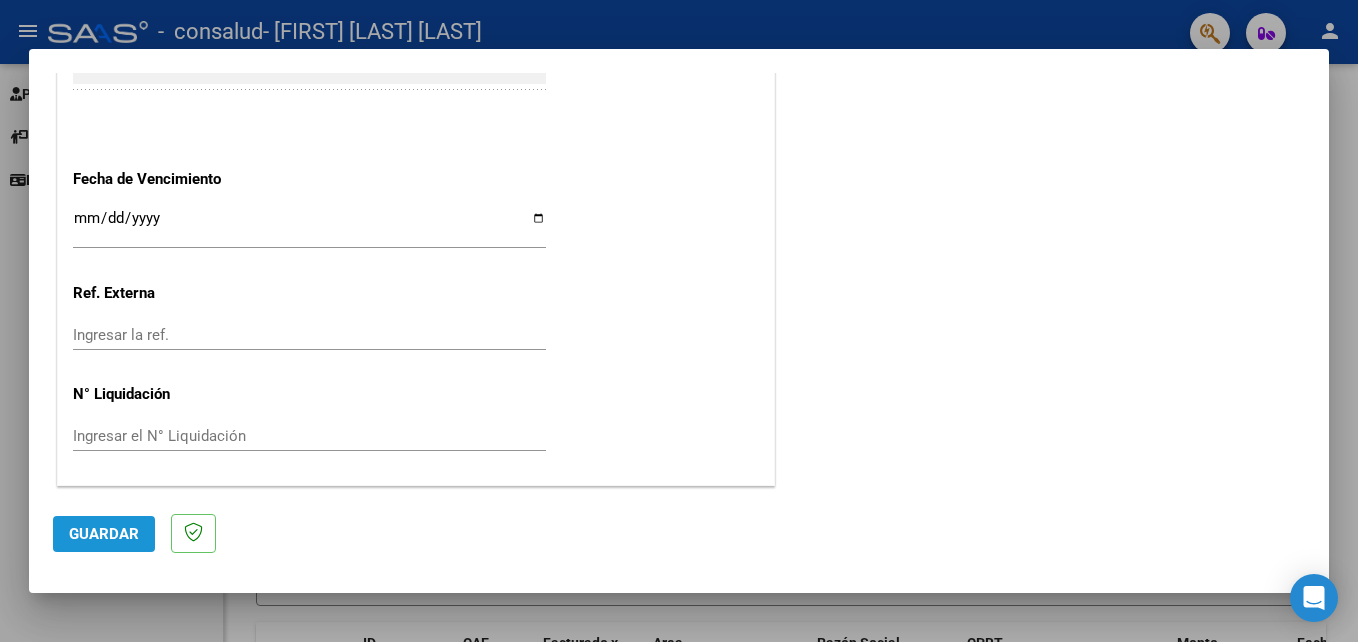 click on "Guardar" 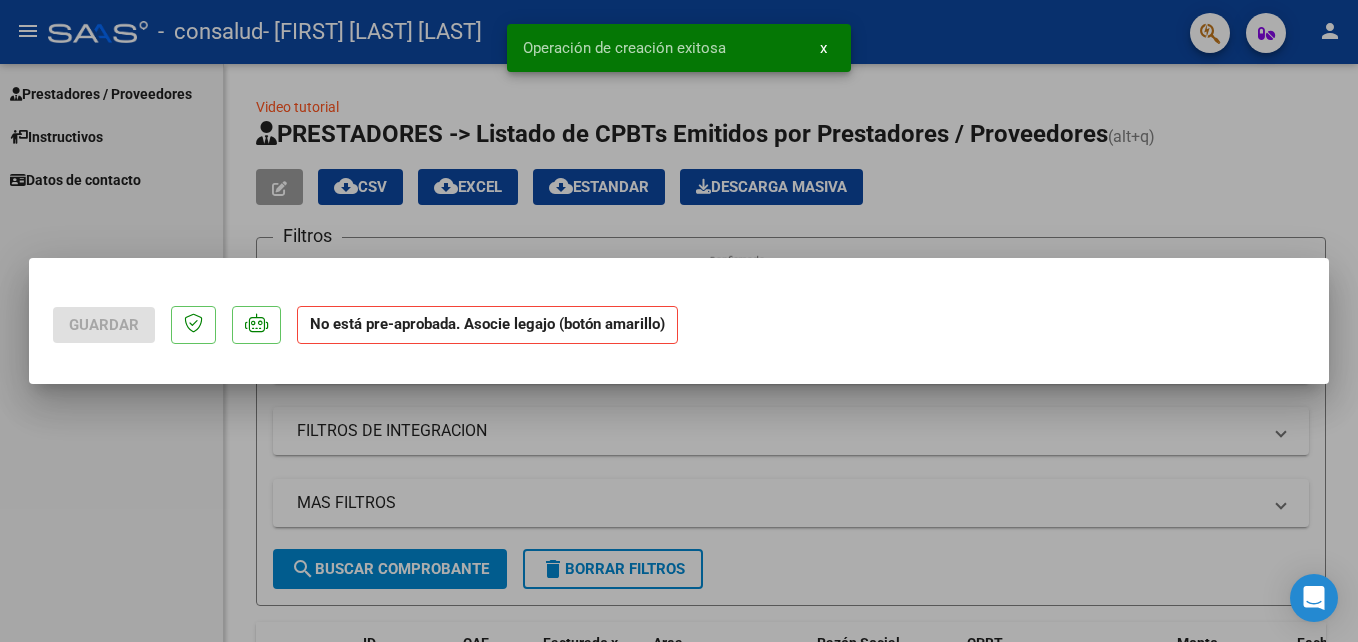 scroll, scrollTop: 0, scrollLeft: 0, axis: both 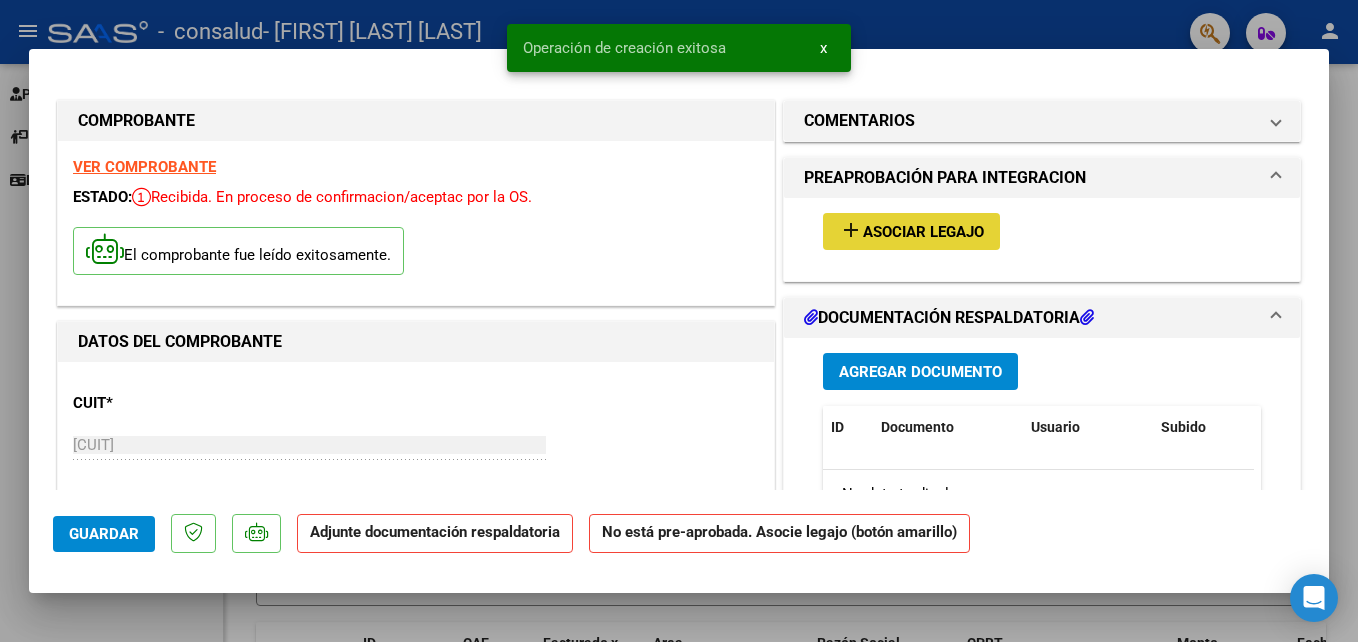 click on "add Asociar Legajo" at bounding box center [911, 231] 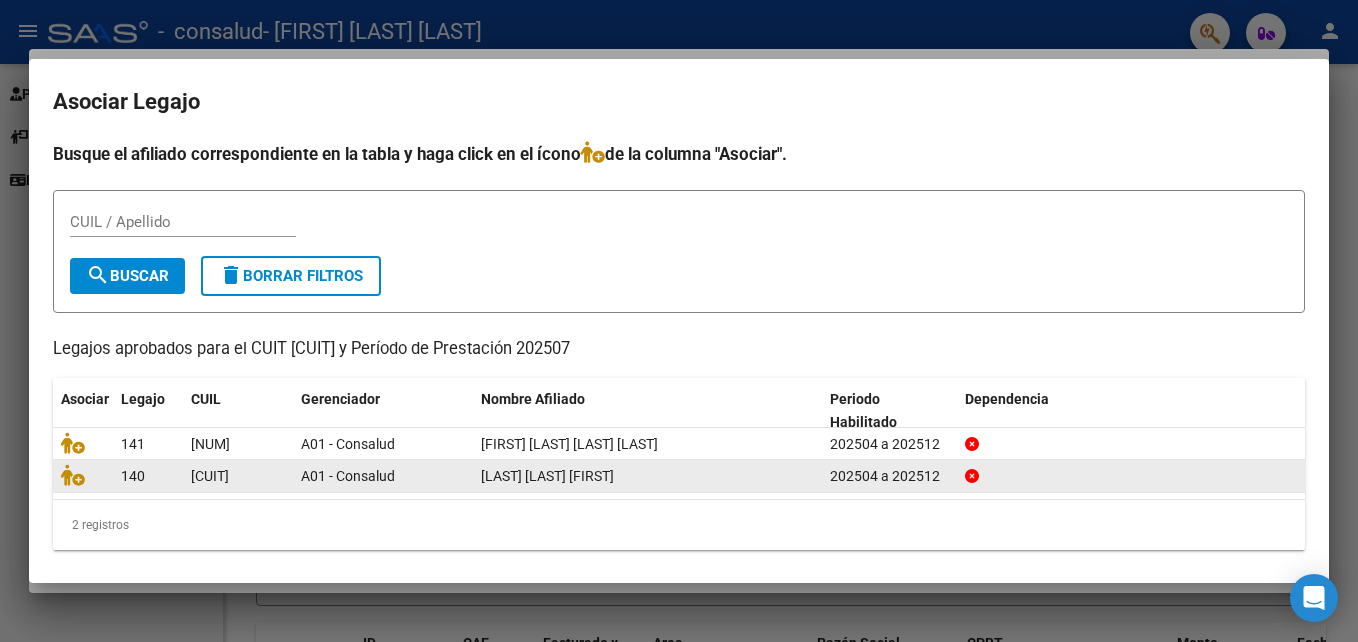 click on "[LAST] [LAST] [FIRST]" 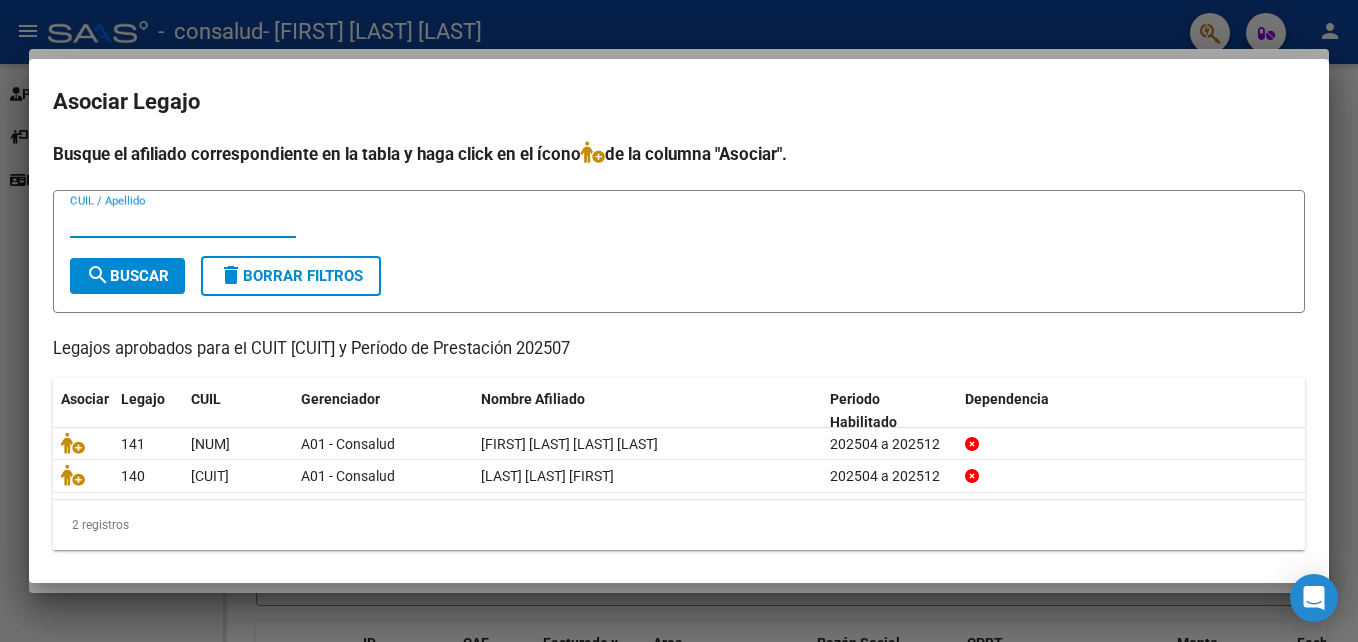 click on "CUIL / Apellido" at bounding box center (183, 222) 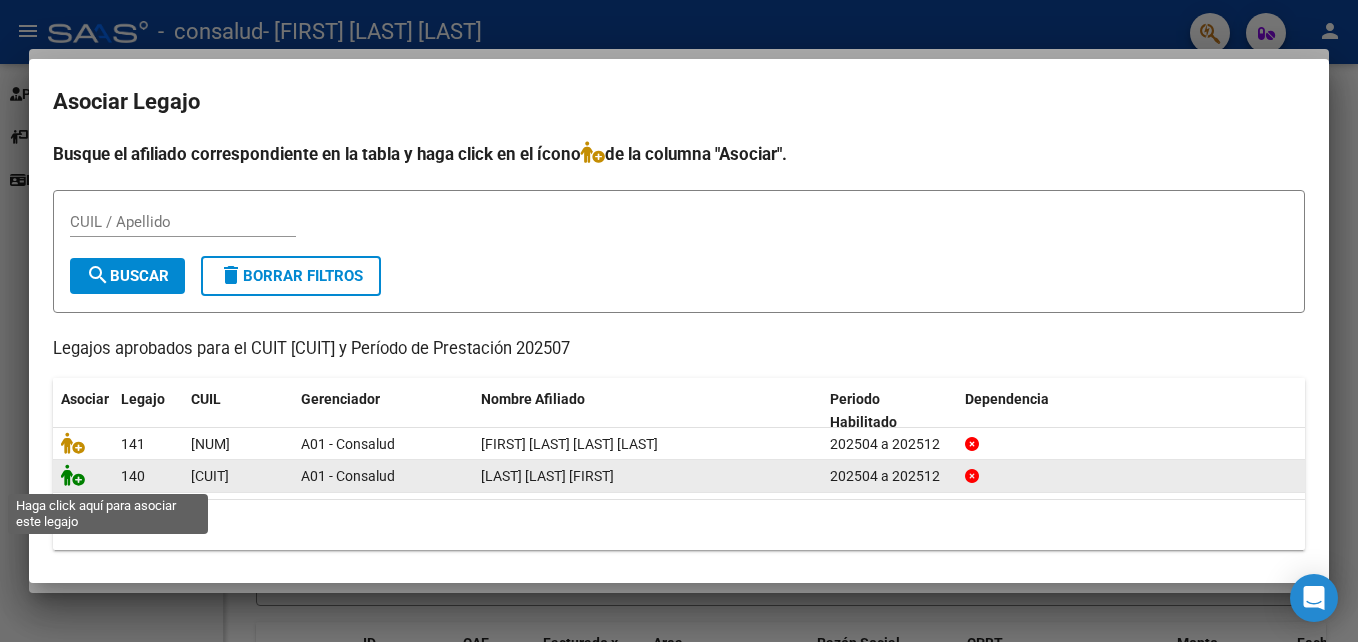 click 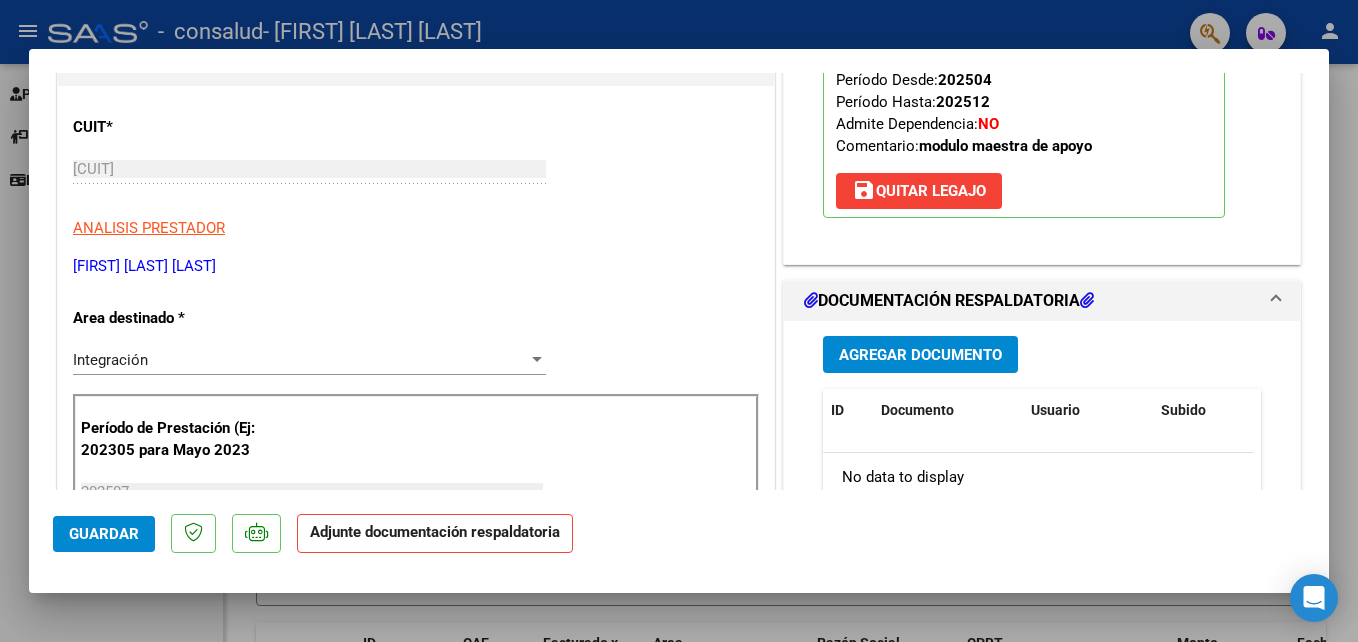 scroll, scrollTop: 280, scrollLeft: 0, axis: vertical 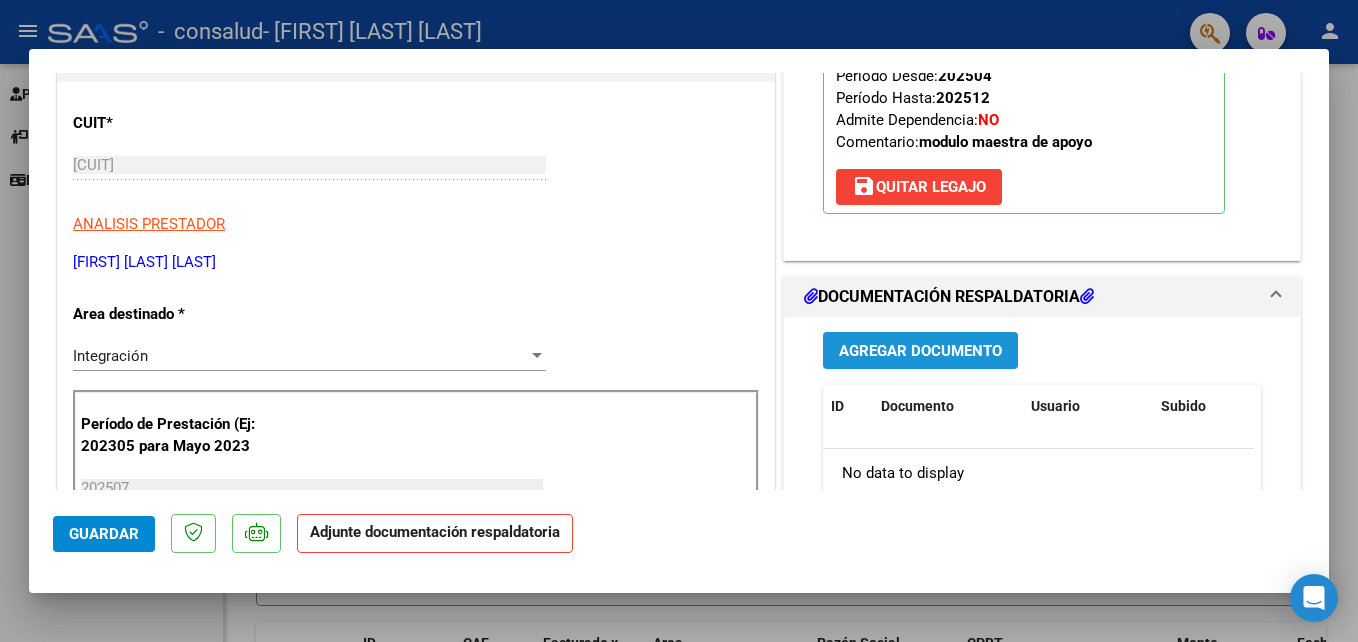 click on "Agregar Documento" at bounding box center (920, 351) 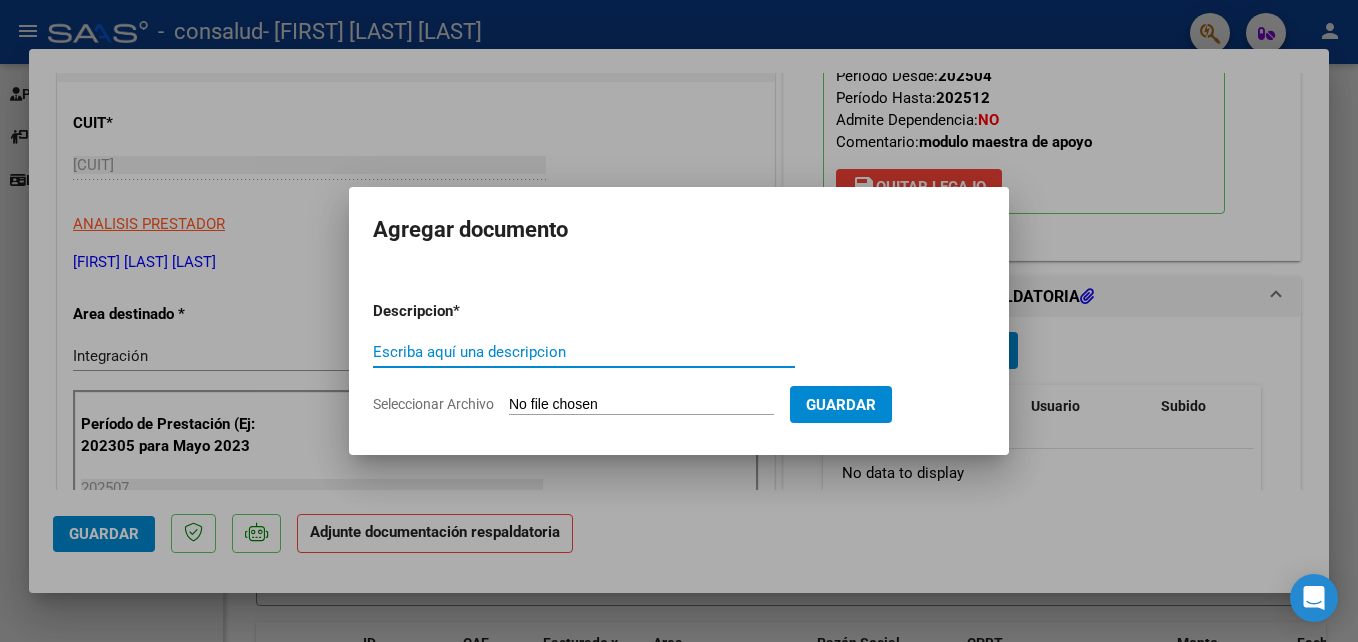 type on "A" 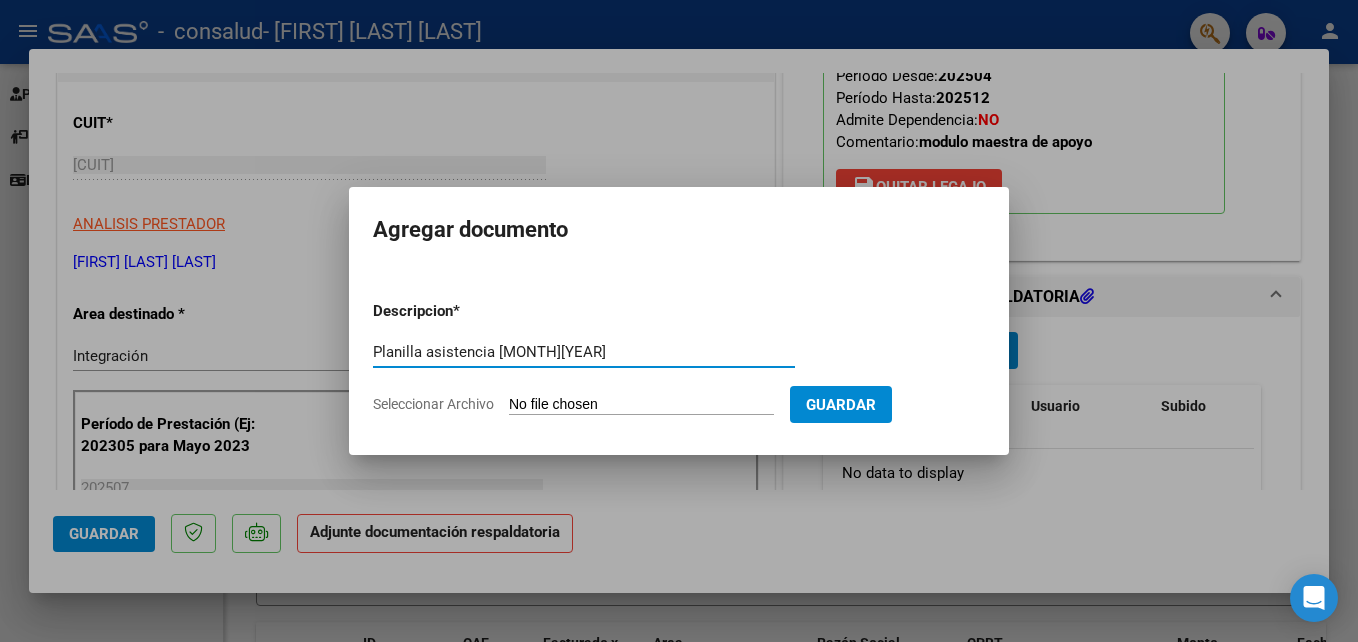 type on "Planilla asistencia [MONTH][YEAR]" 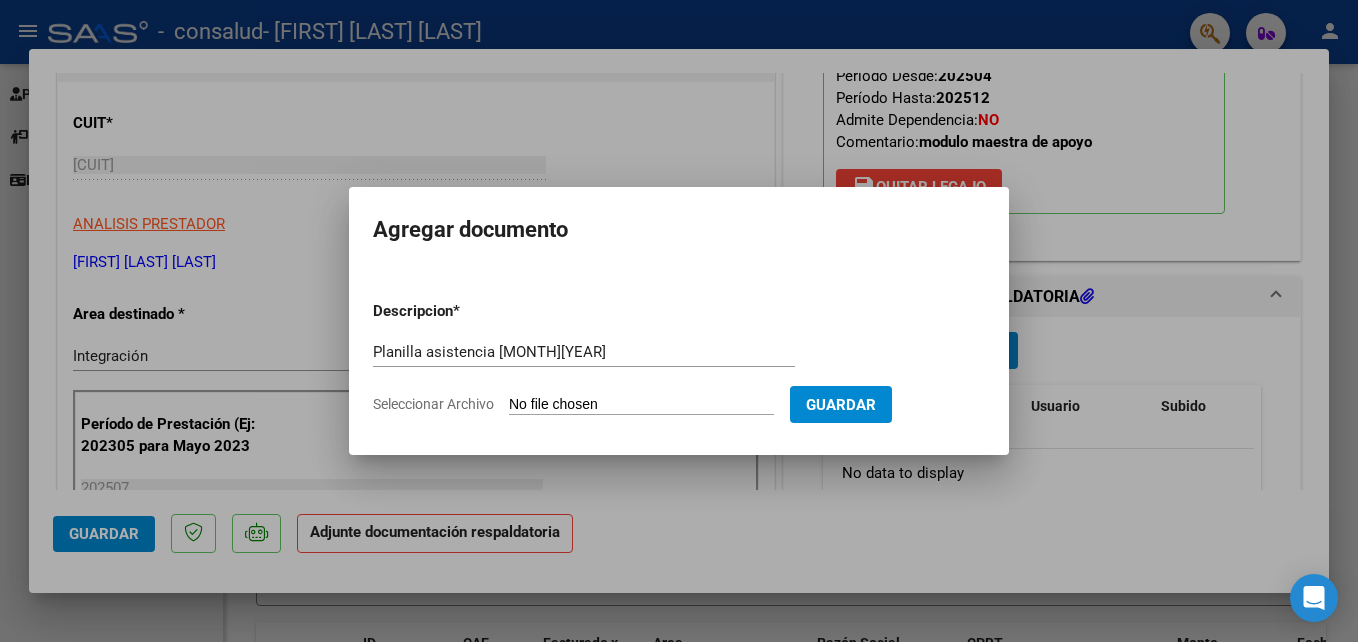 click on "Seleccionar Archivo" 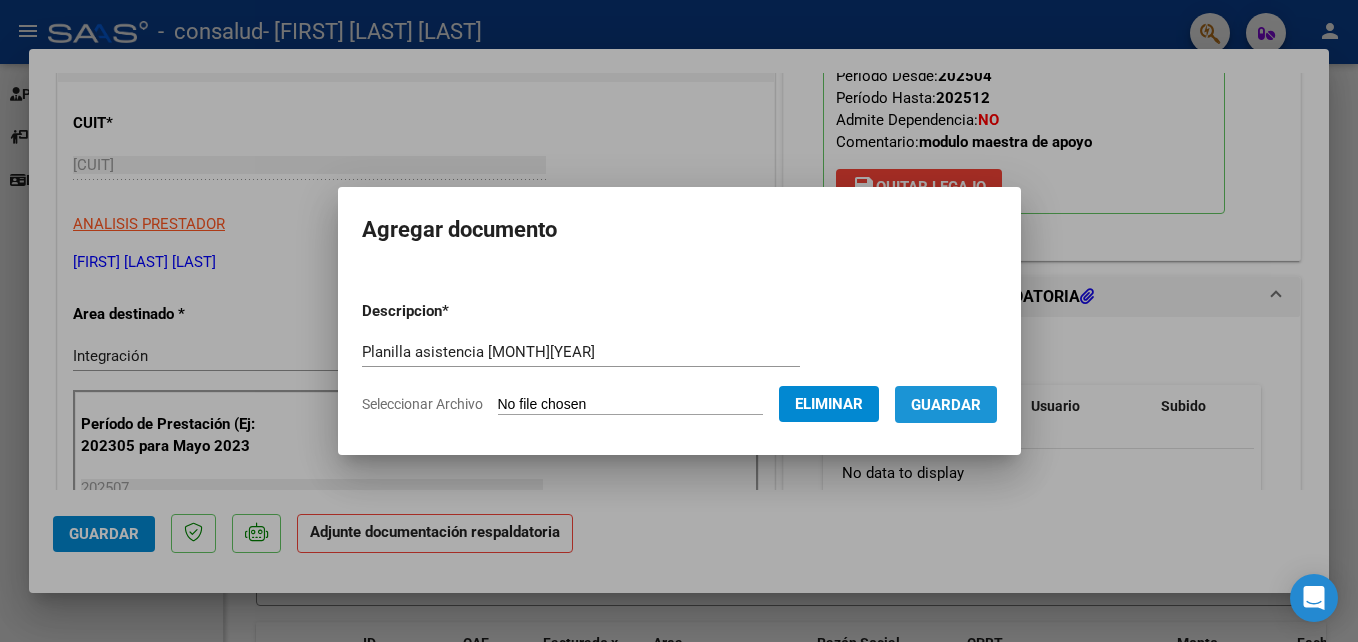 click on "Guardar" at bounding box center [946, 405] 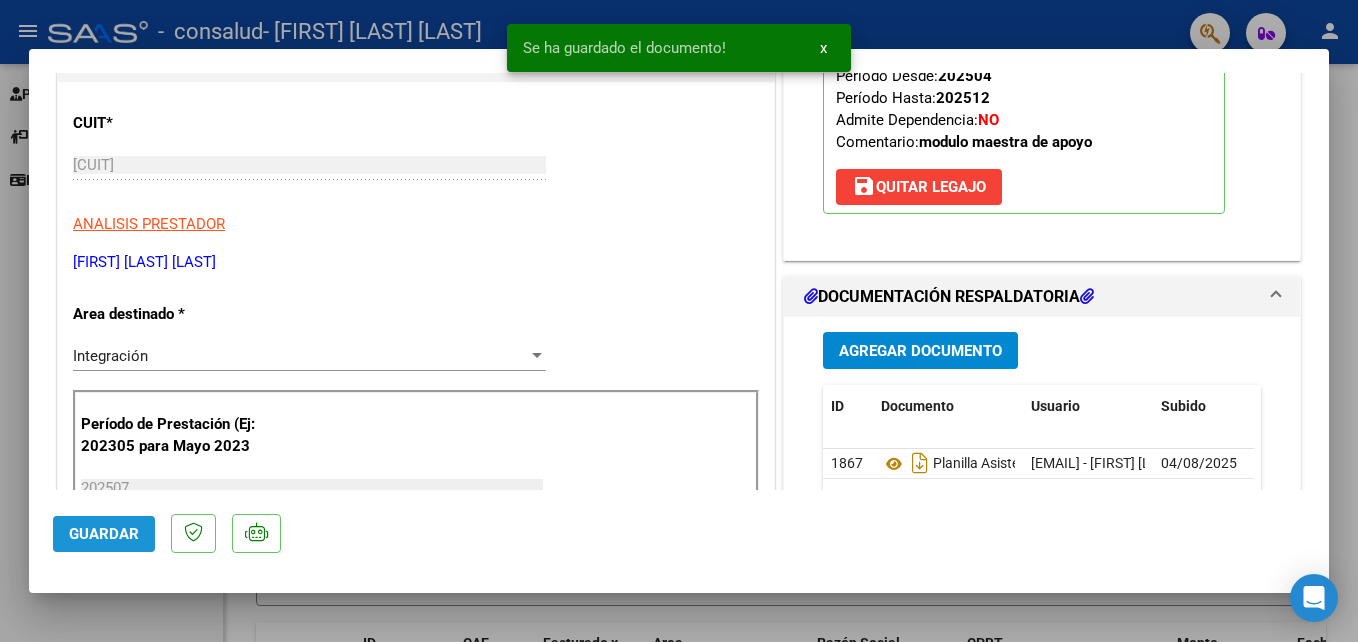 click on "Guardar" 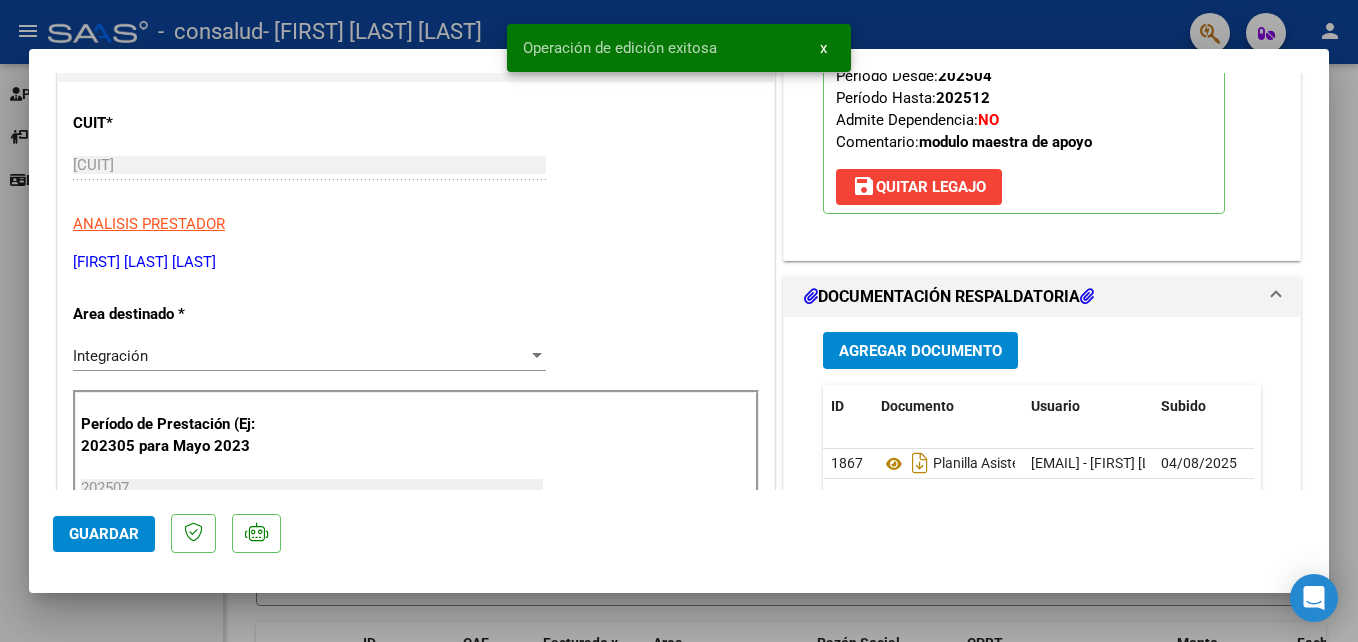click on "Guardar" 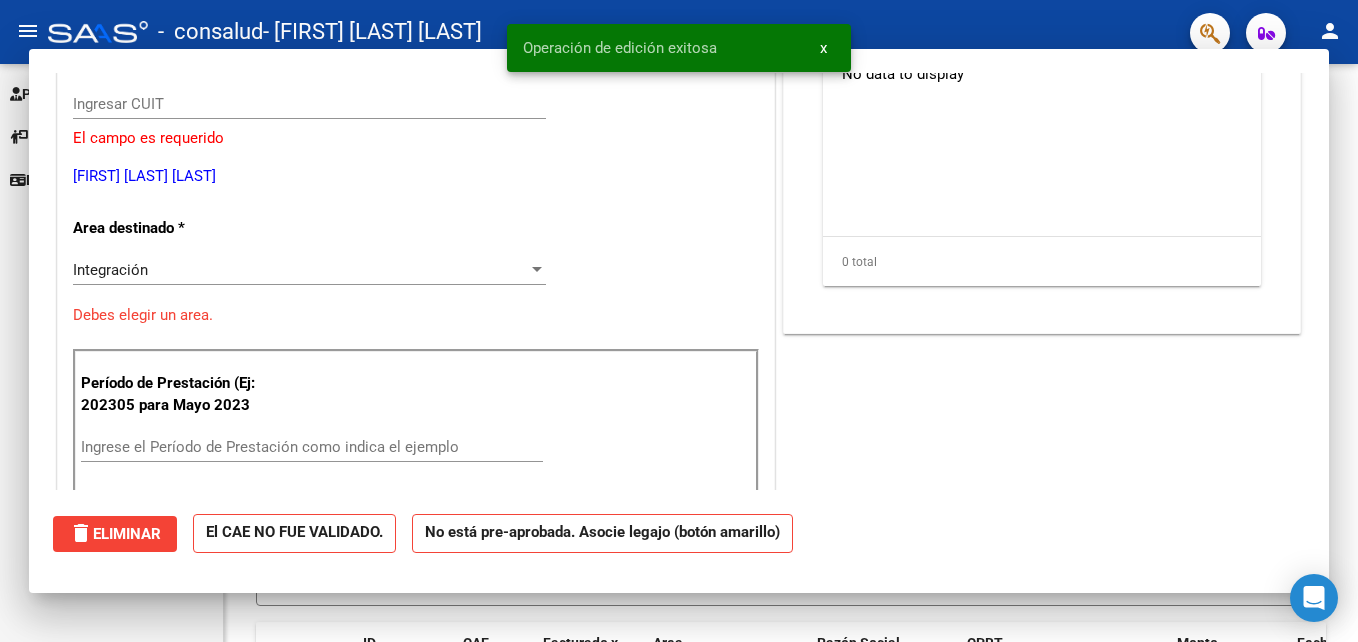 scroll, scrollTop: 0, scrollLeft: 0, axis: both 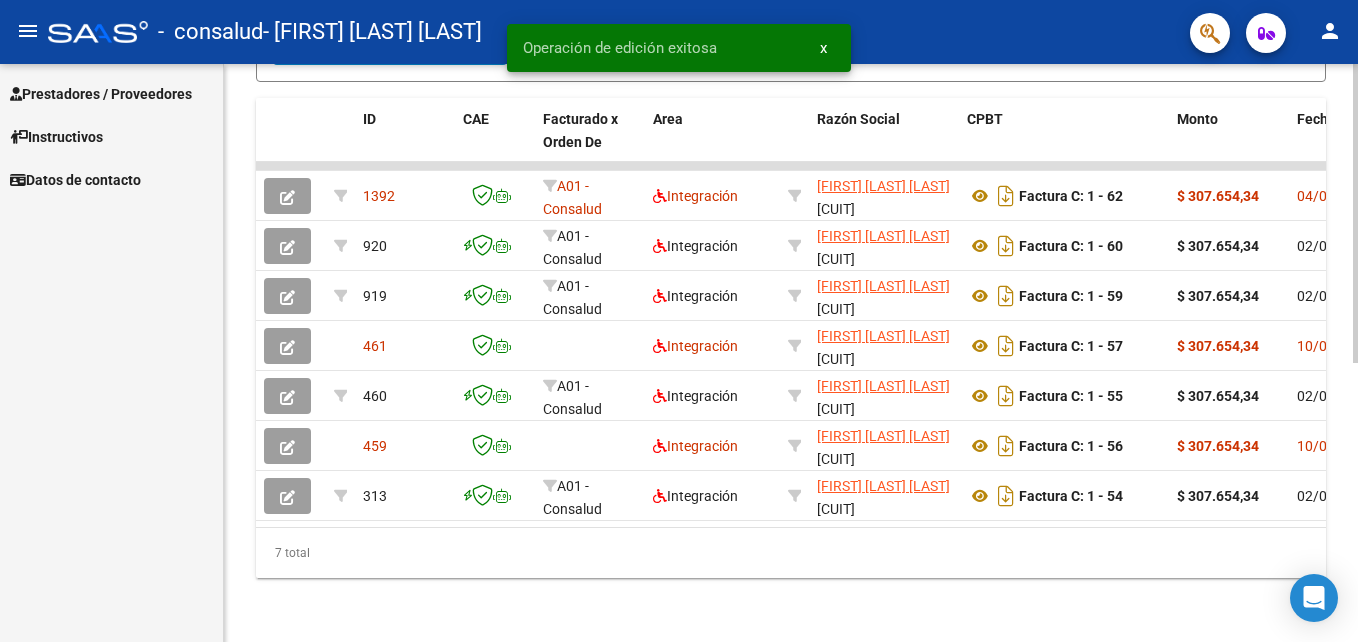 click 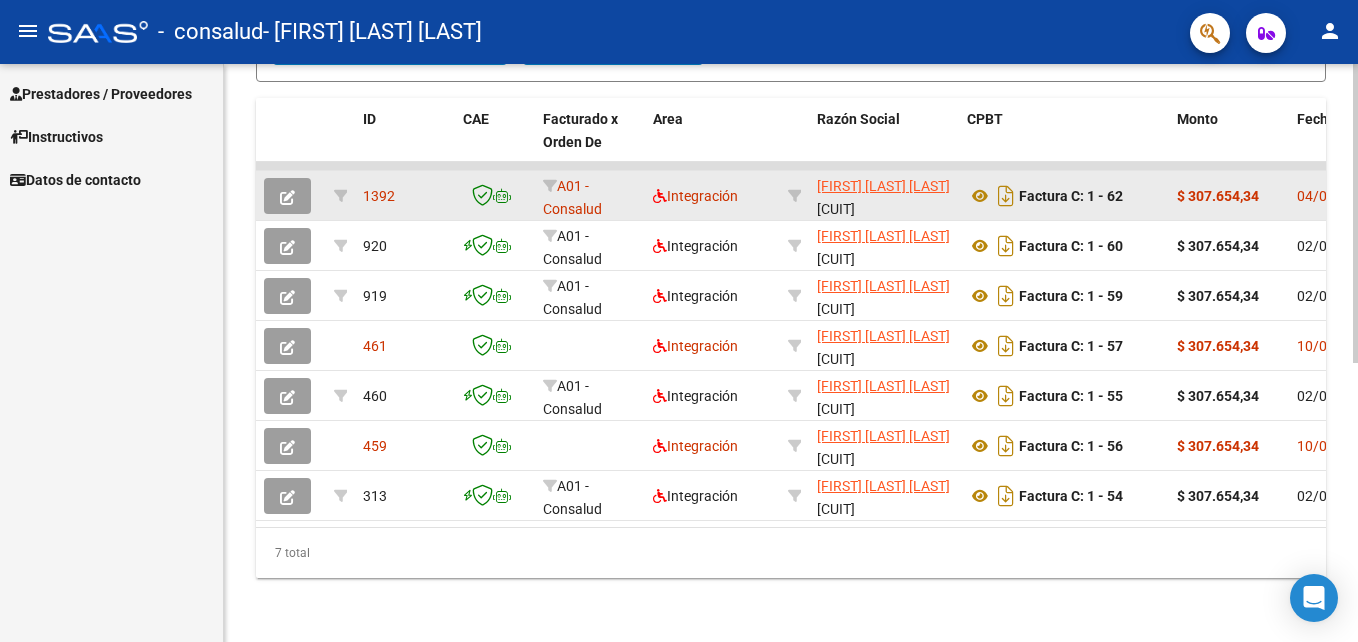 click on "$ 307.654,34" 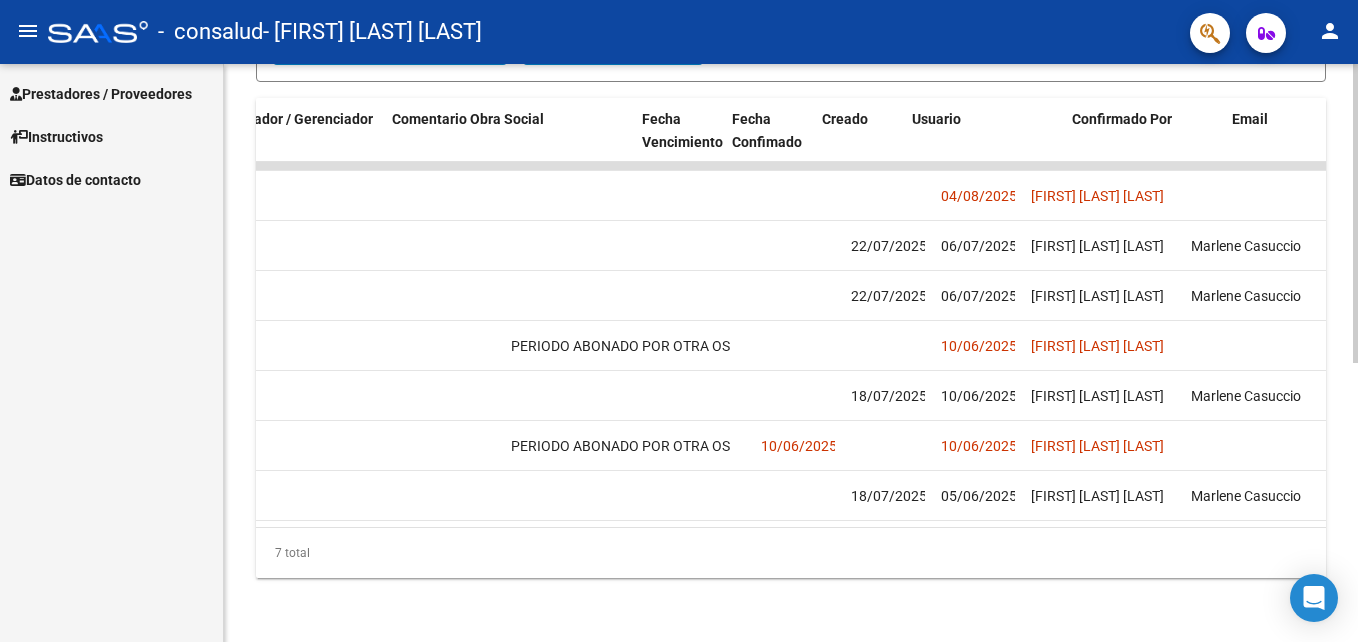 scroll, scrollTop: 0, scrollLeft: 3146, axis: horizontal 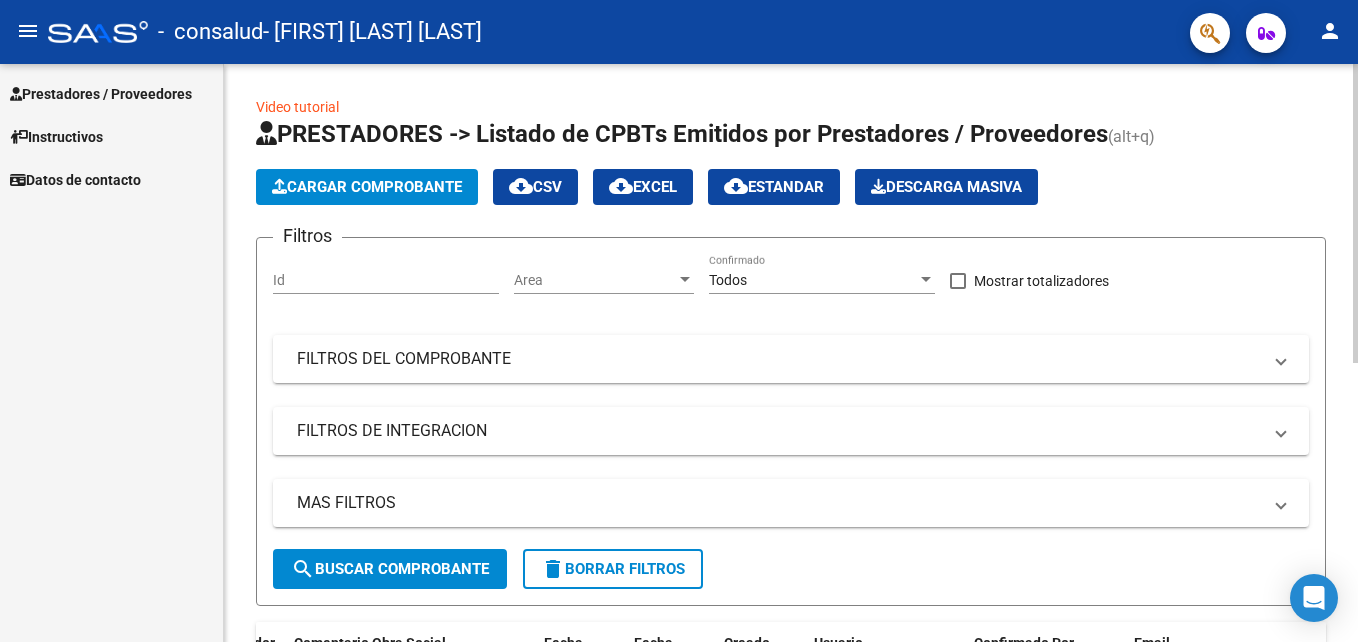 click 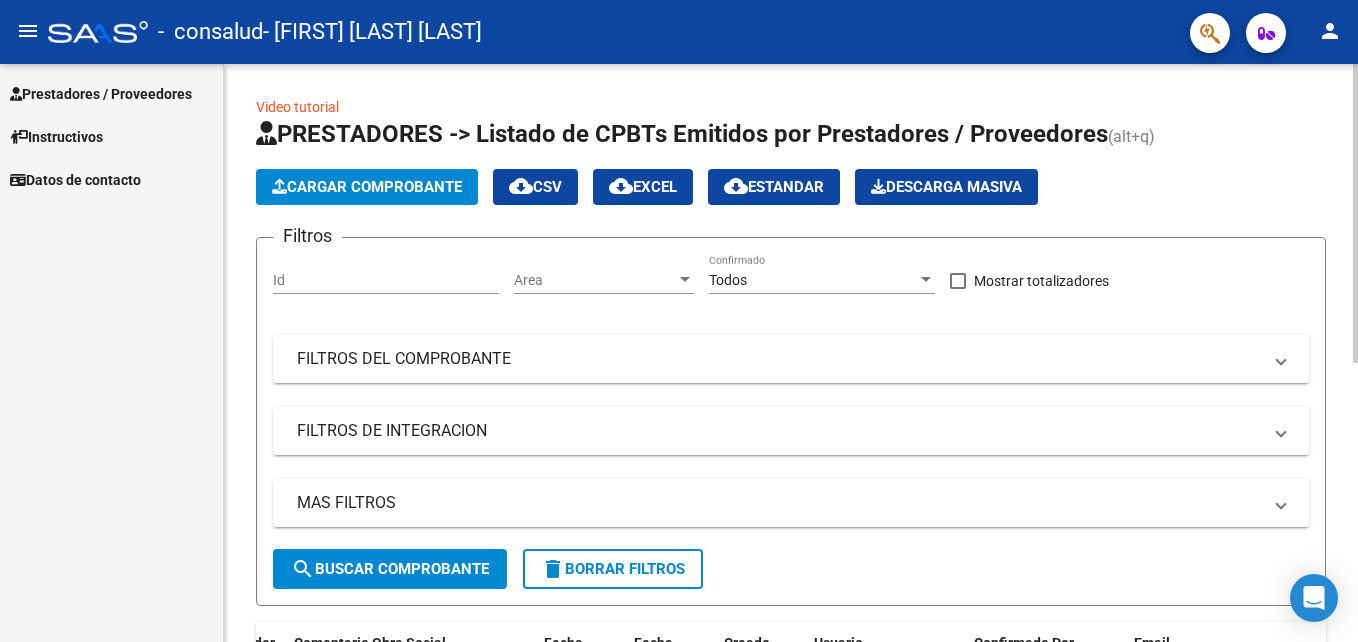 click 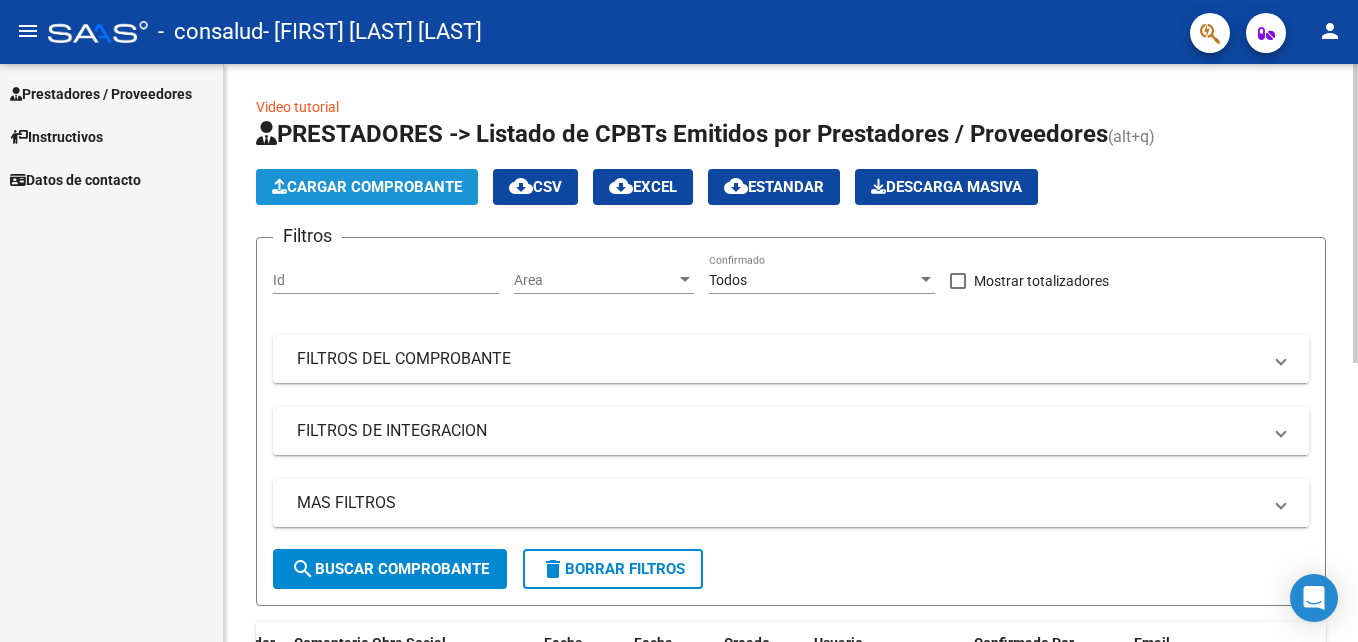 click on "Cargar Comprobante" 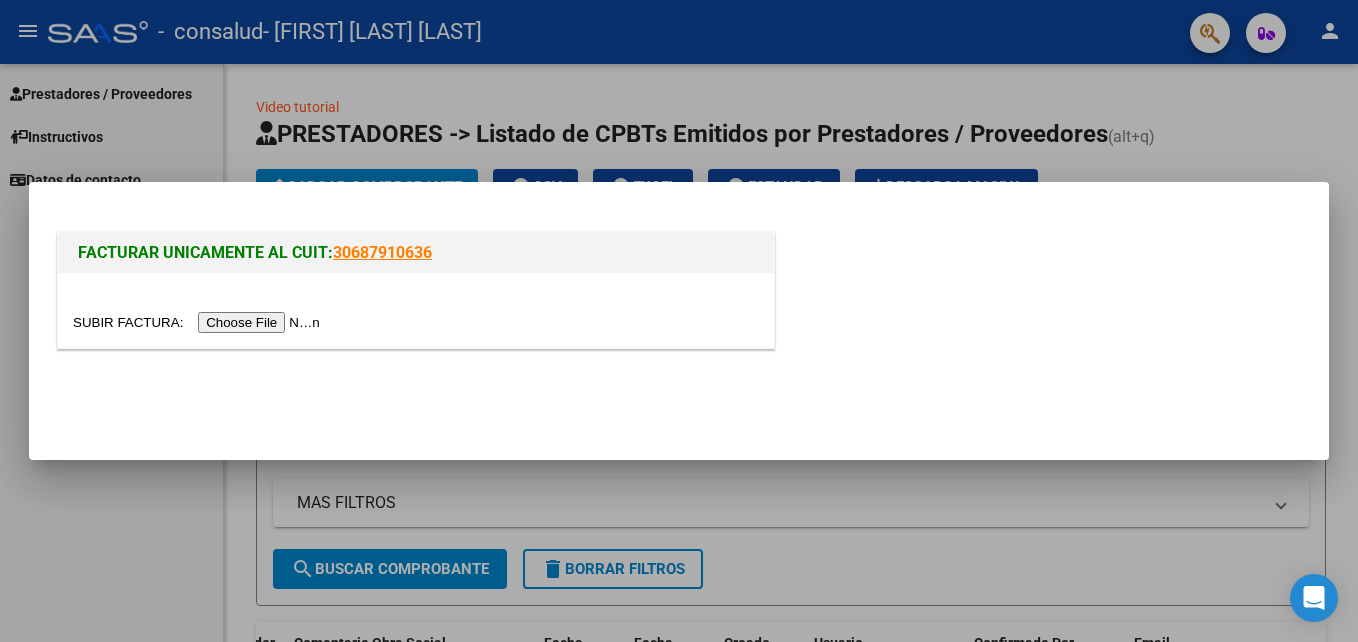 click at bounding box center (199, 322) 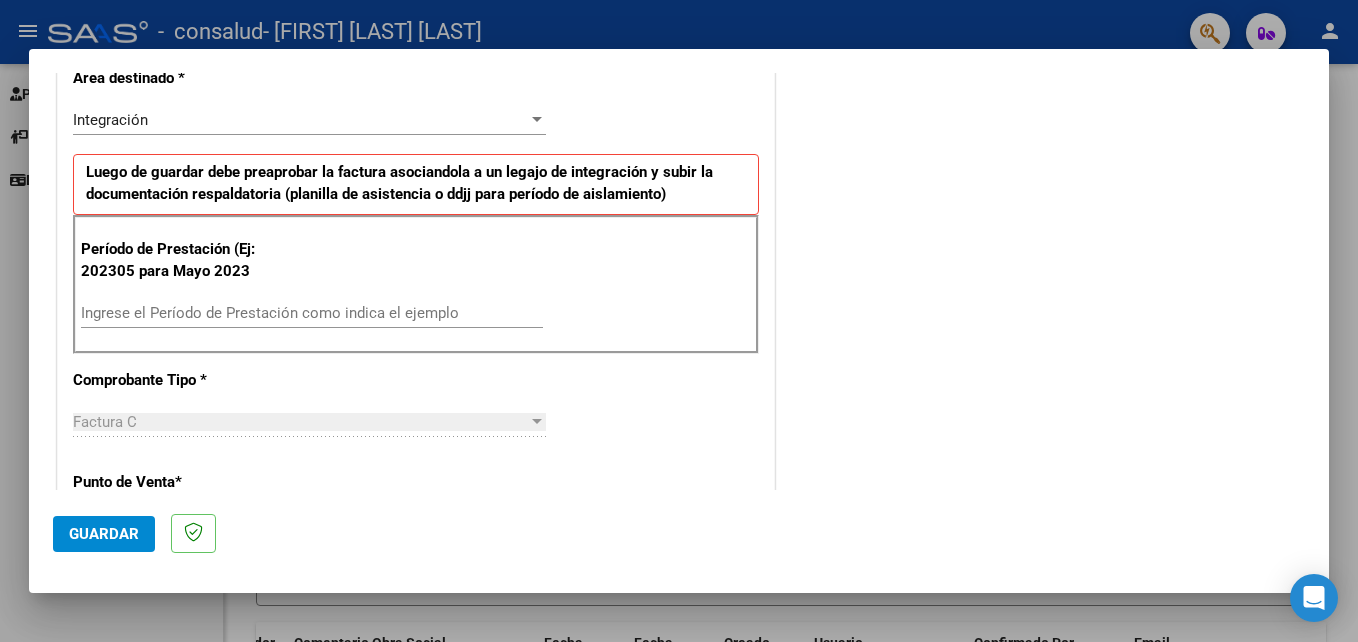 scroll, scrollTop: 480, scrollLeft: 0, axis: vertical 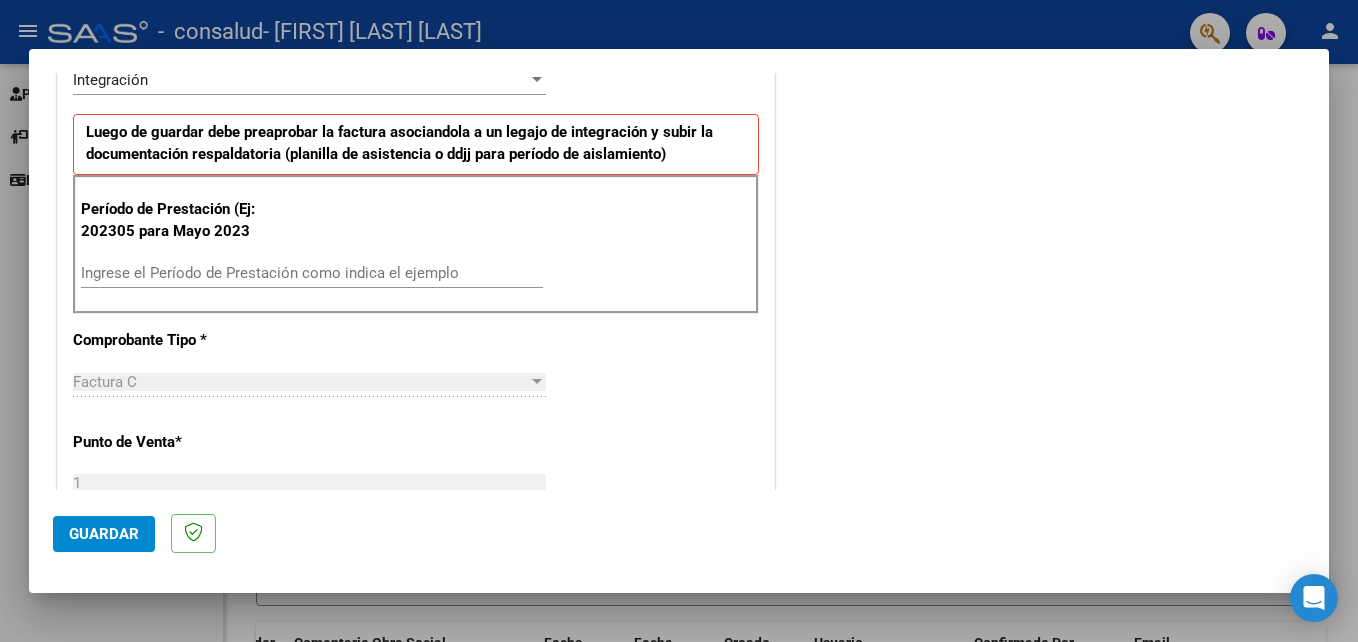 click on "Ingrese el Período de Prestación como indica el ejemplo" at bounding box center (312, 273) 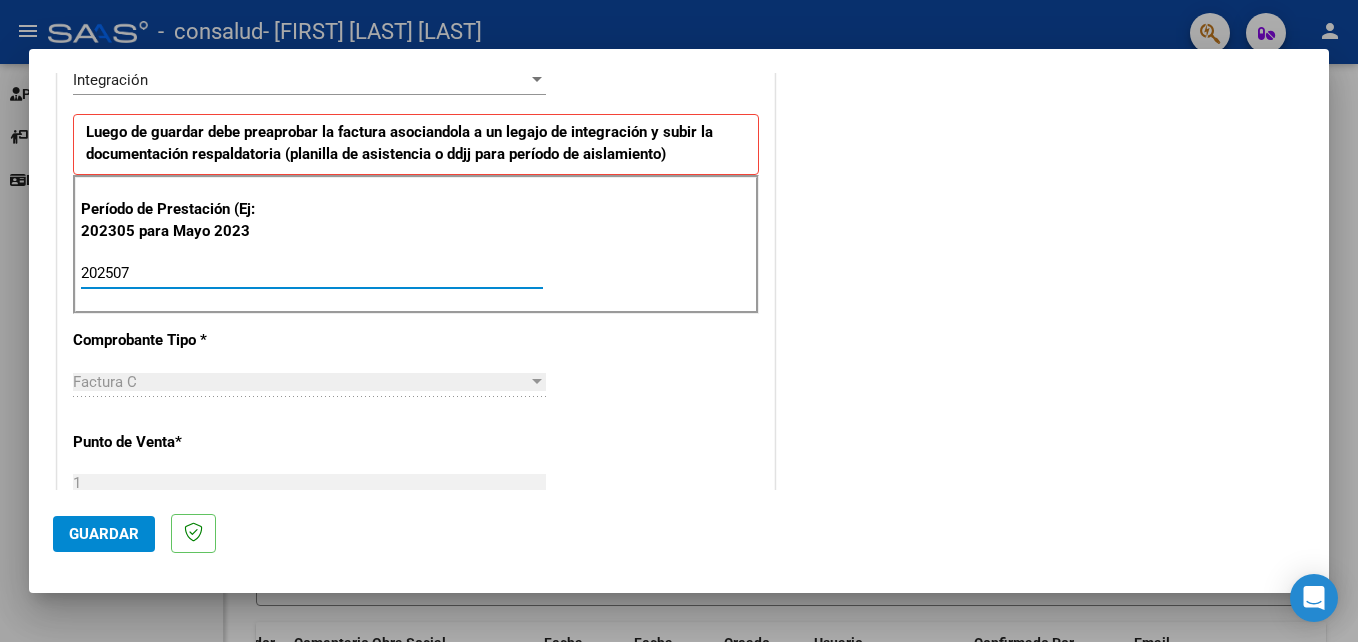 type on "202507" 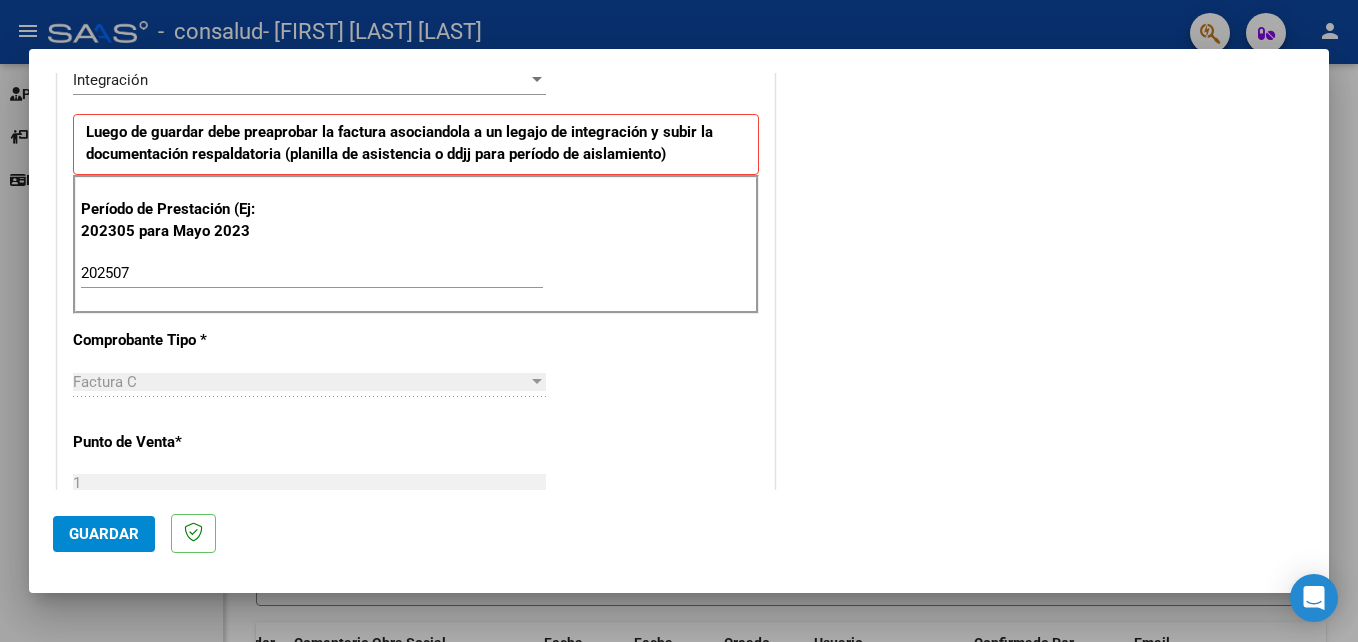 click on "CUIT  *   [CUIT] Ingresar CUIT  ANALISIS PRESTADOR  Area destinado * Integración Seleccionar Area Luego de guardar debe preaprobar la factura asociandola a un legajo de integración y subir la documentación respaldatoria (planilla de asistencia o ddjj para período de aislamiento)  Período de Prestación (Ej: 202305 para Mayo 2023    202507 Ingrese el Período de Prestación como indica el ejemplo   Comprobante Tipo * Factura C Seleccionar Tipo Punto de Venta  *   1 Ingresar el Nro.  Número  *   63 Ingresar el Nro.  Monto  *   $ 307.654,34 Ingresar el monto  Fecha del Cpbt.  *   2025-08-04 Ingresar la fecha  CAE / CAEA (no ingrese CAI)    75315006868390 Ingresar el CAE o CAEA (no ingrese CAI)  Fecha de Vencimiento    Ingresar la fecha  Ref. Externa    Ingresar la ref.  N° Liquidación    Ingresar el N° Liquidación" at bounding box center [416, 577] 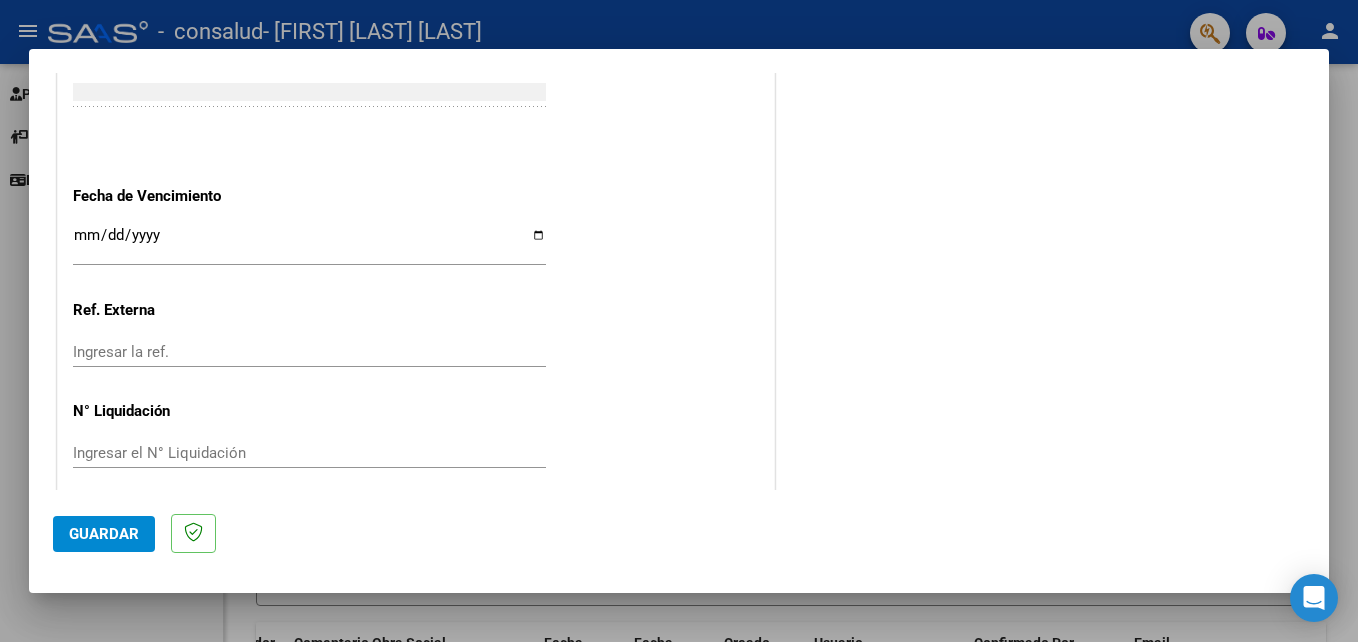 scroll, scrollTop: 1306, scrollLeft: 0, axis: vertical 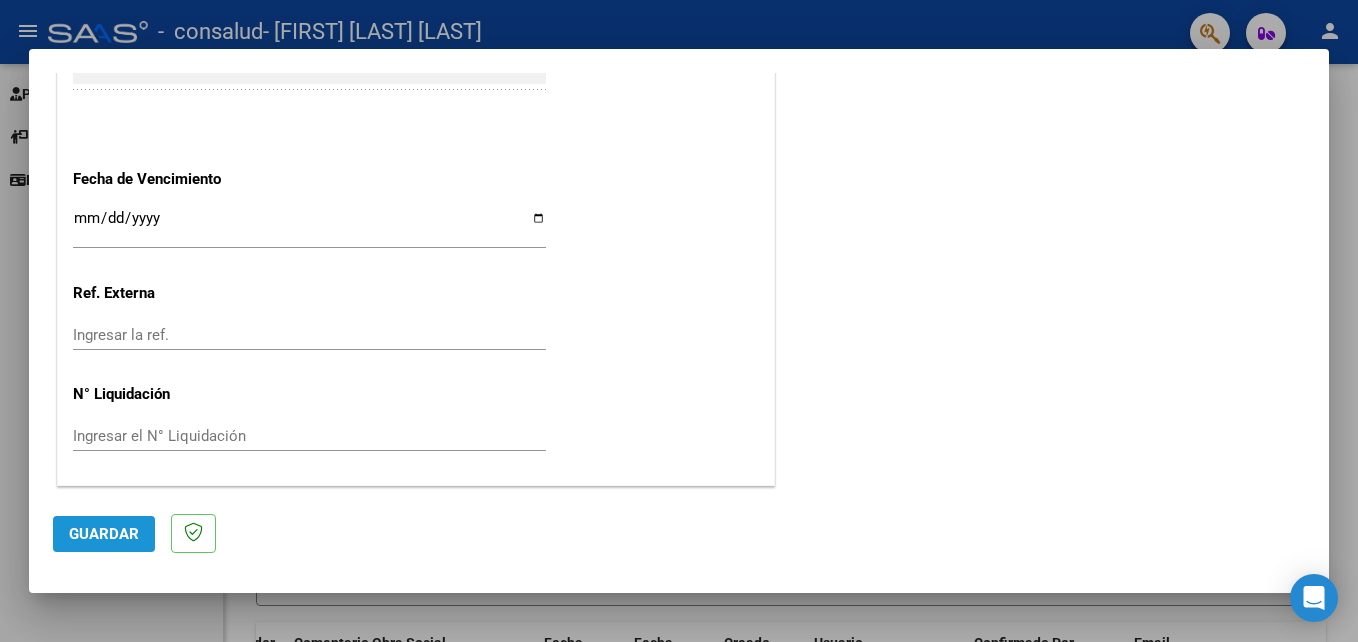 click on "Guardar" 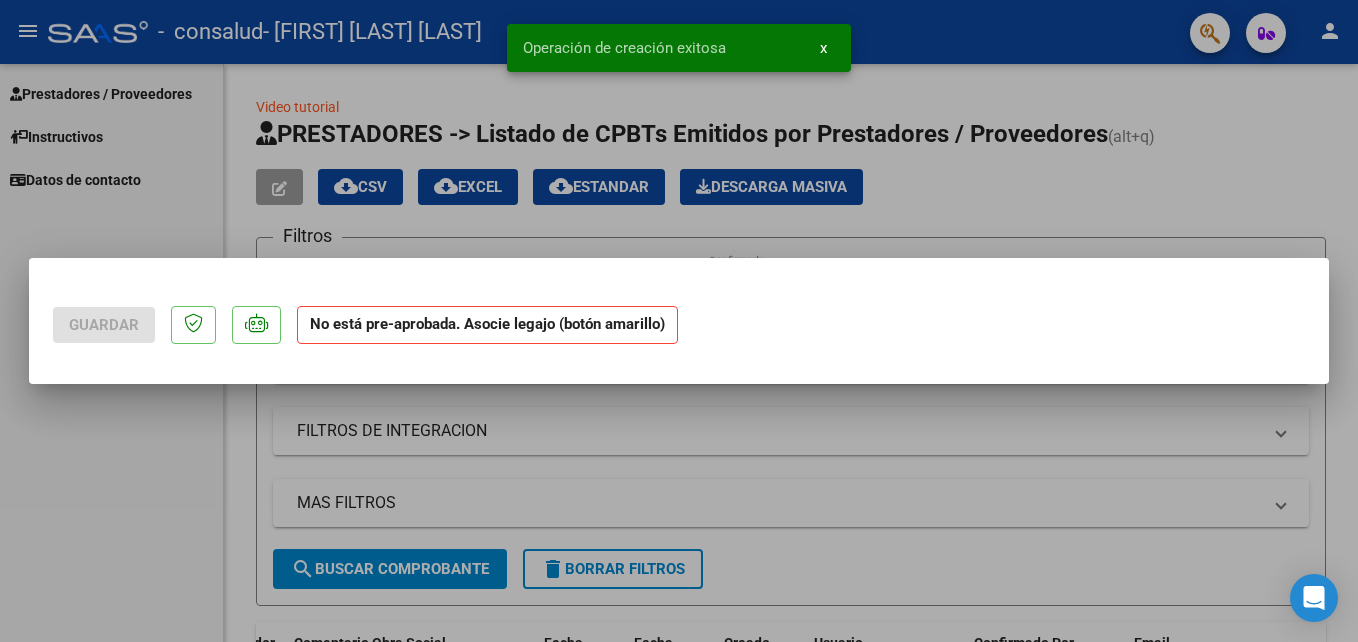 scroll, scrollTop: 0, scrollLeft: 0, axis: both 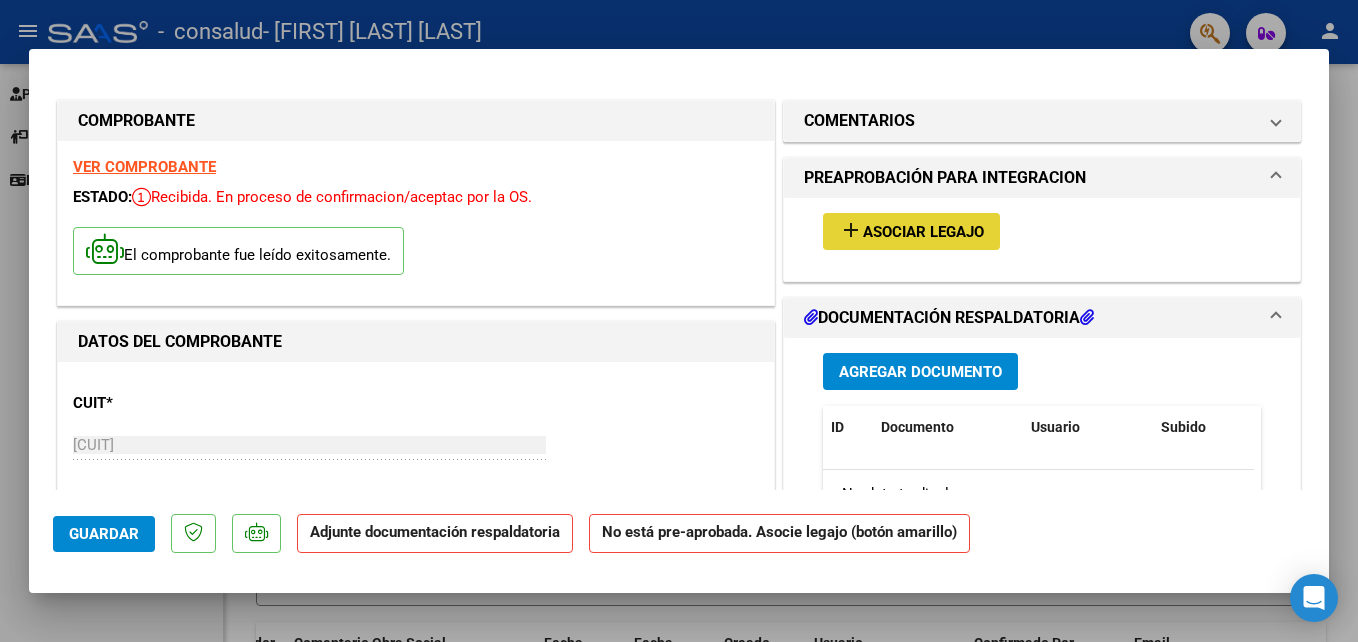click on "Asociar Legajo" at bounding box center [923, 232] 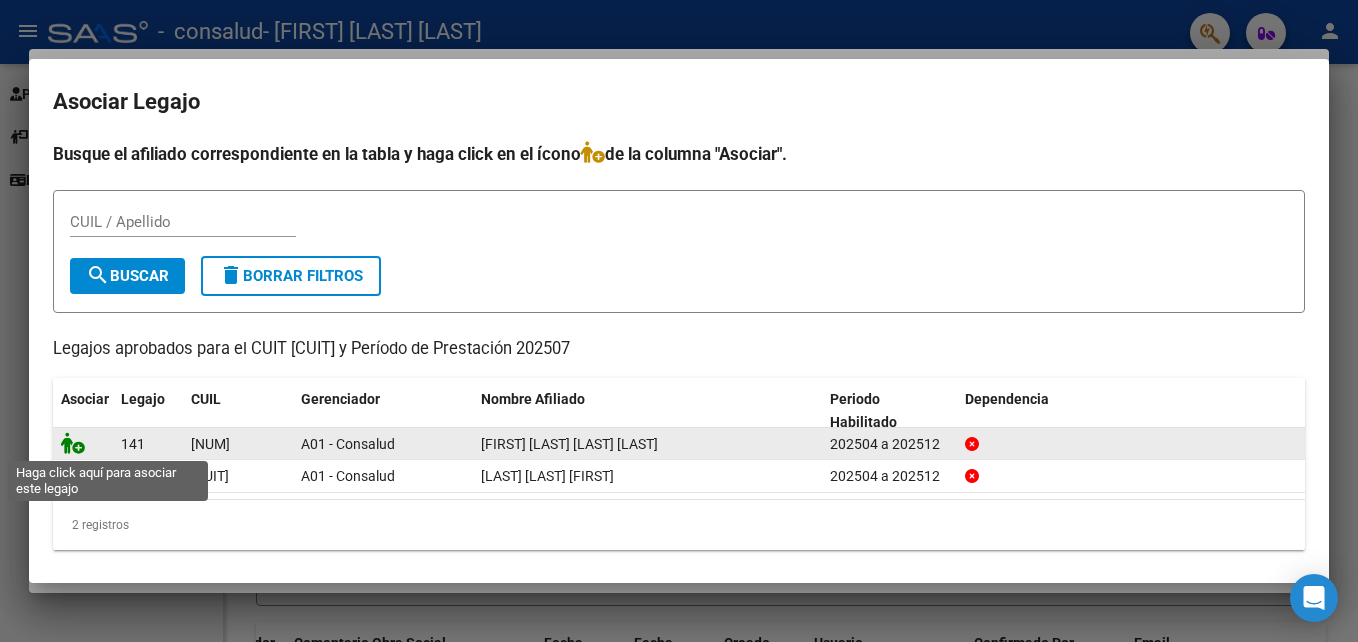 click 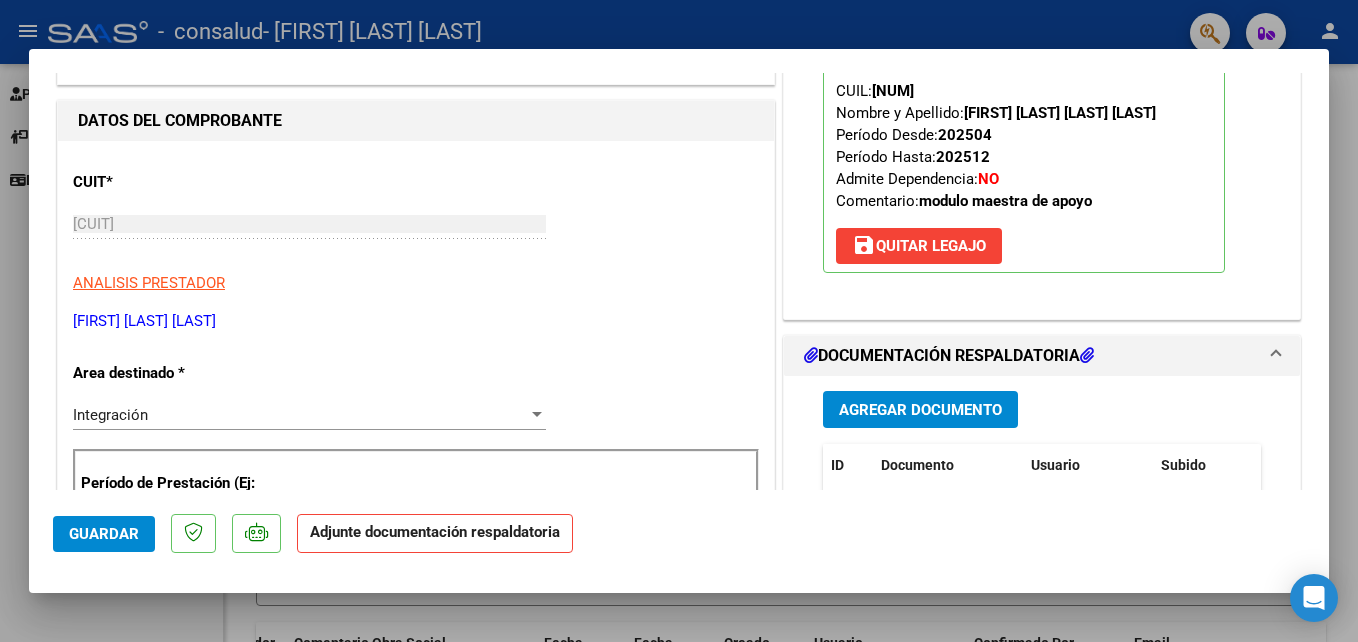 scroll, scrollTop: 240, scrollLeft: 0, axis: vertical 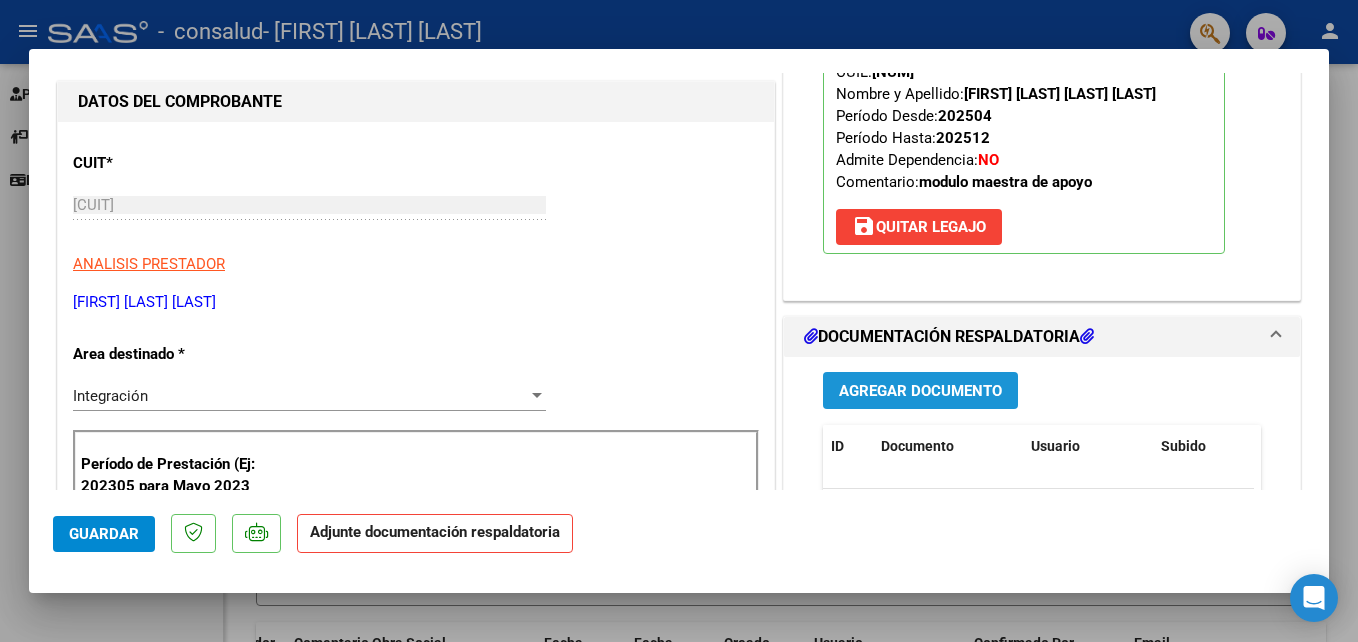 click on "Agregar Documento" at bounding box center (920, 391) 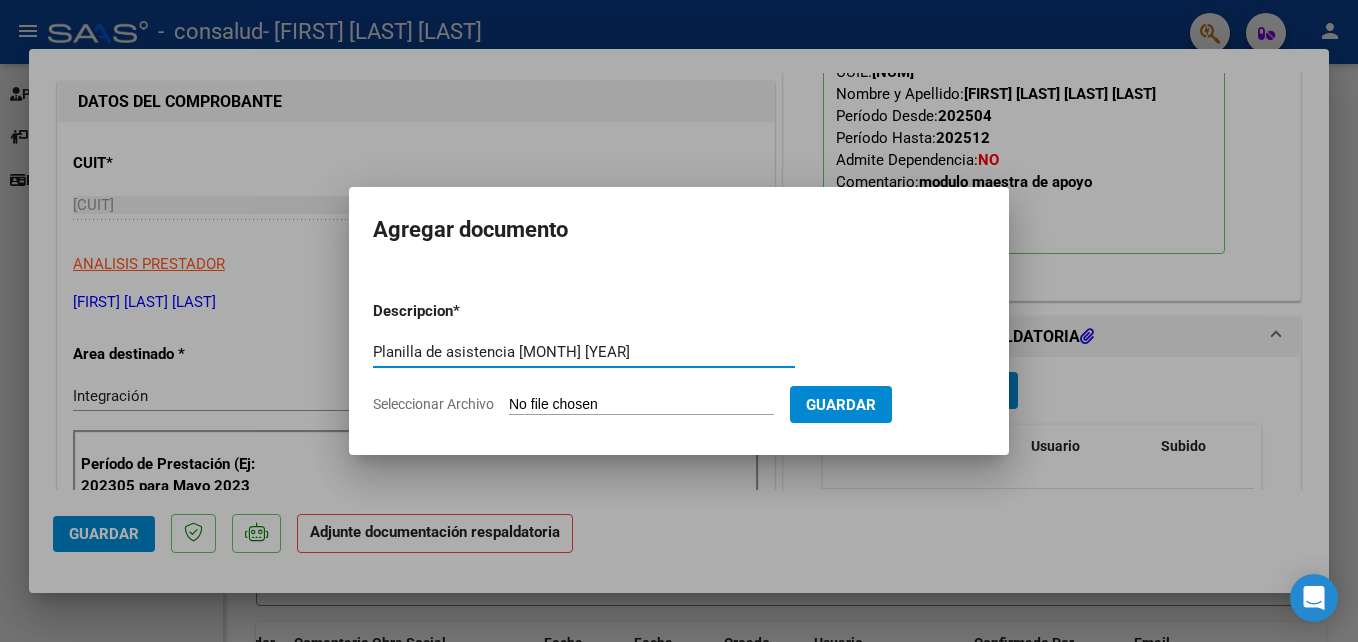 type on "Planilla de asistencia [MONTH] [YEAR]" 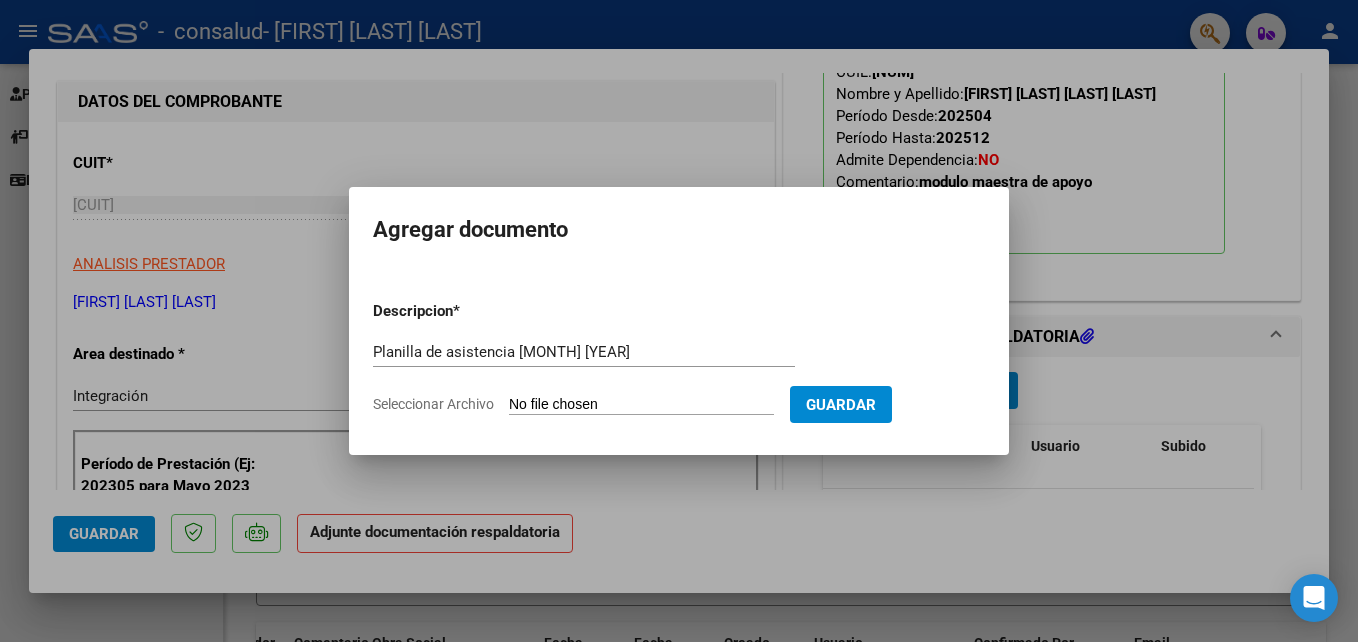 click on "Seleccionar Archivo" 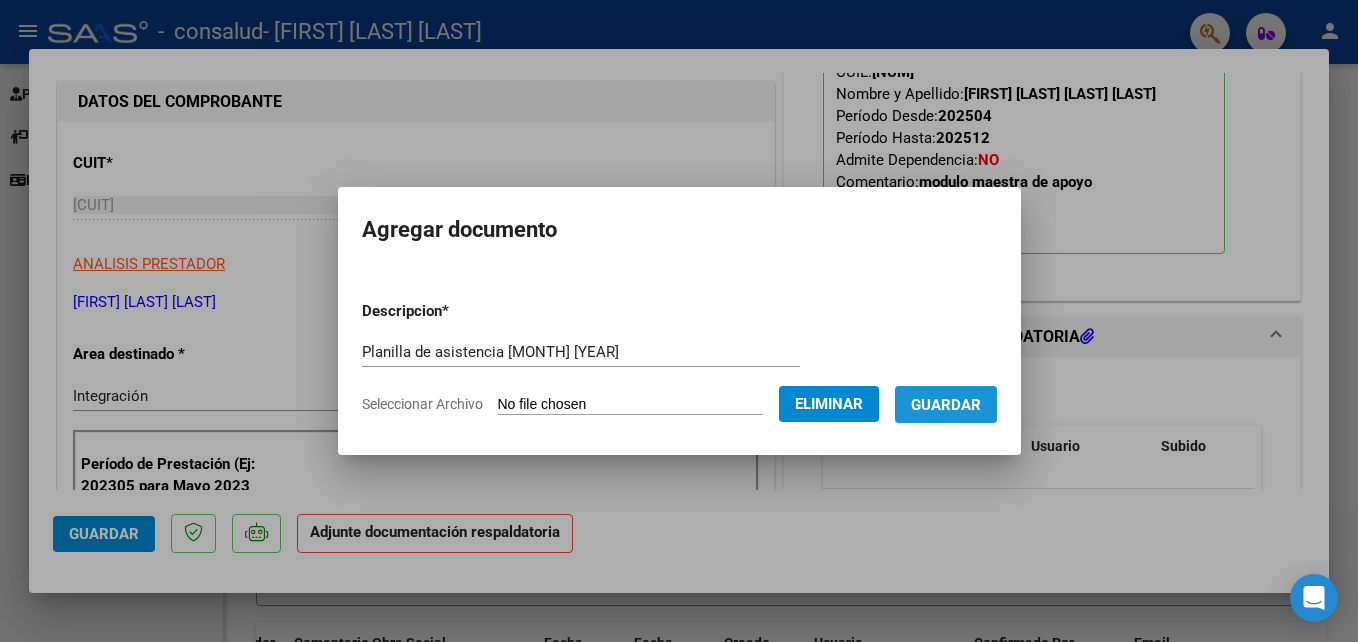 click on "Guardar" at bounding box center (946, 404) 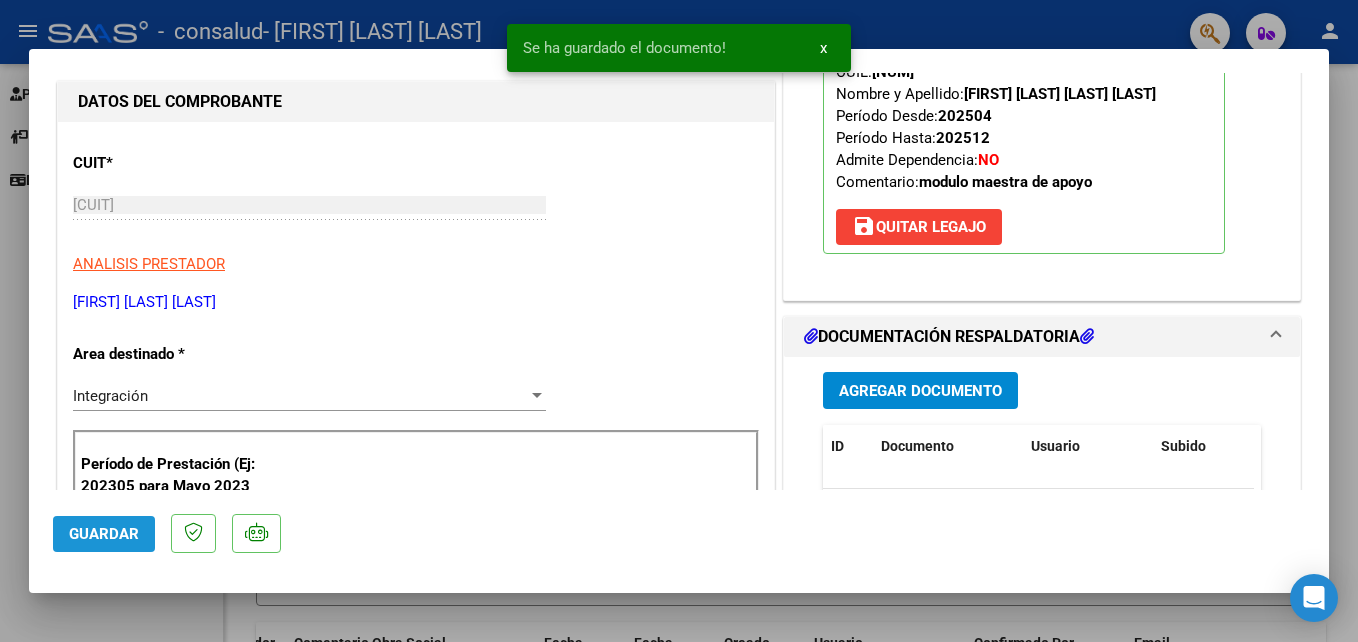 click on "Guardar" 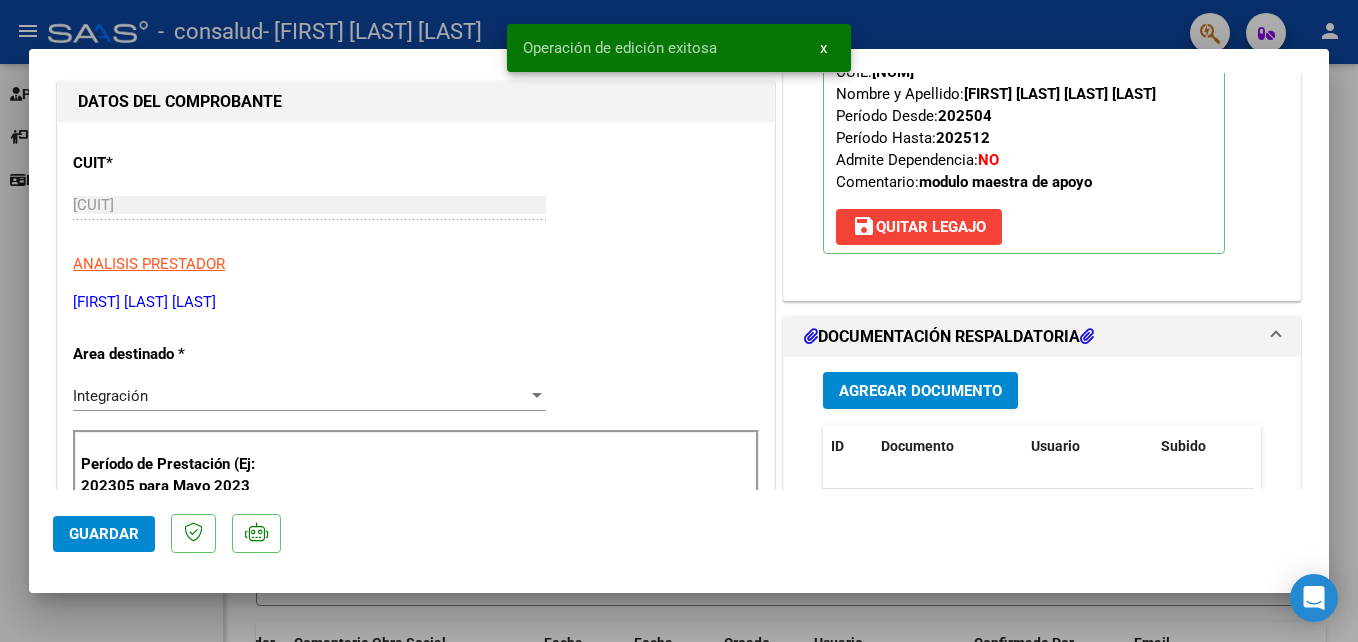 click at bounding box center [679, 321] 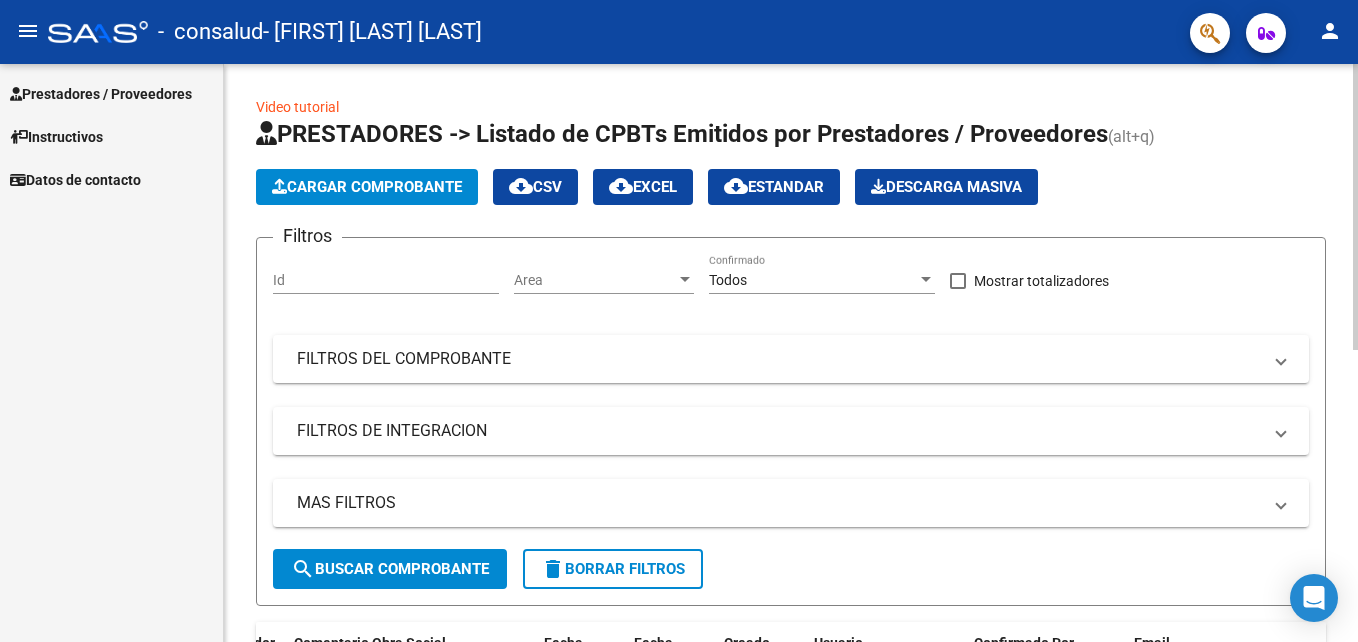 scroll, scrollTop: 578, scrollLeft: 0, axis: vertical 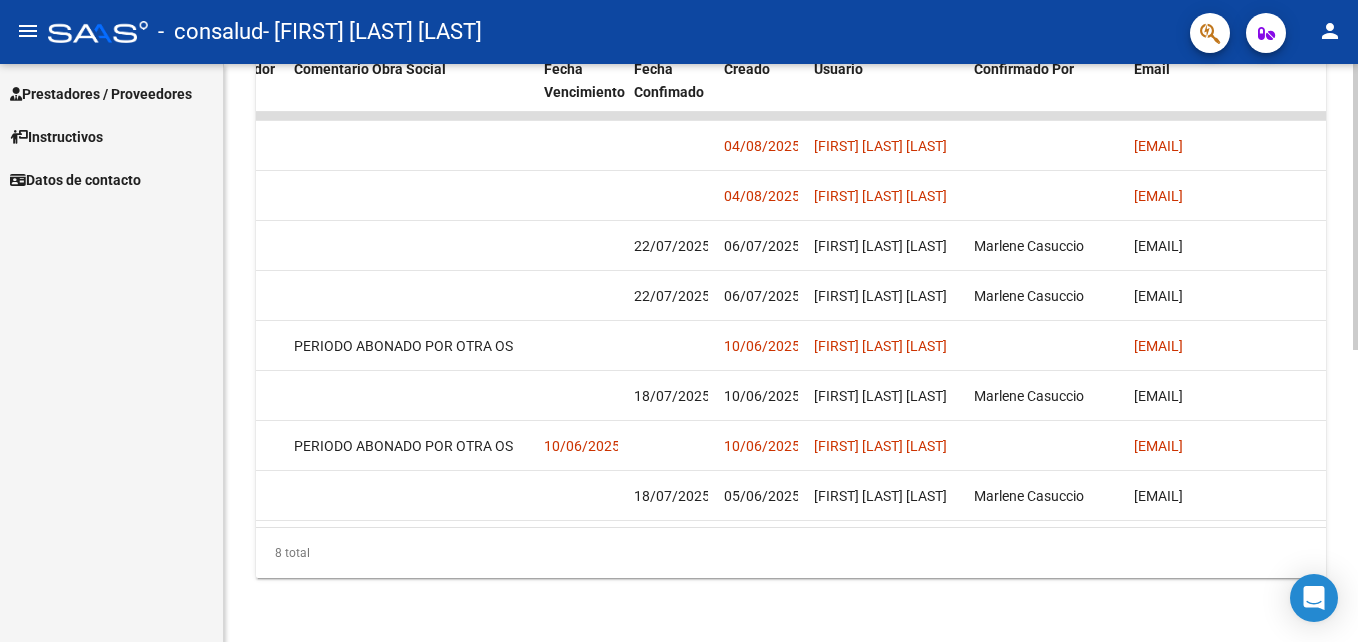 click 